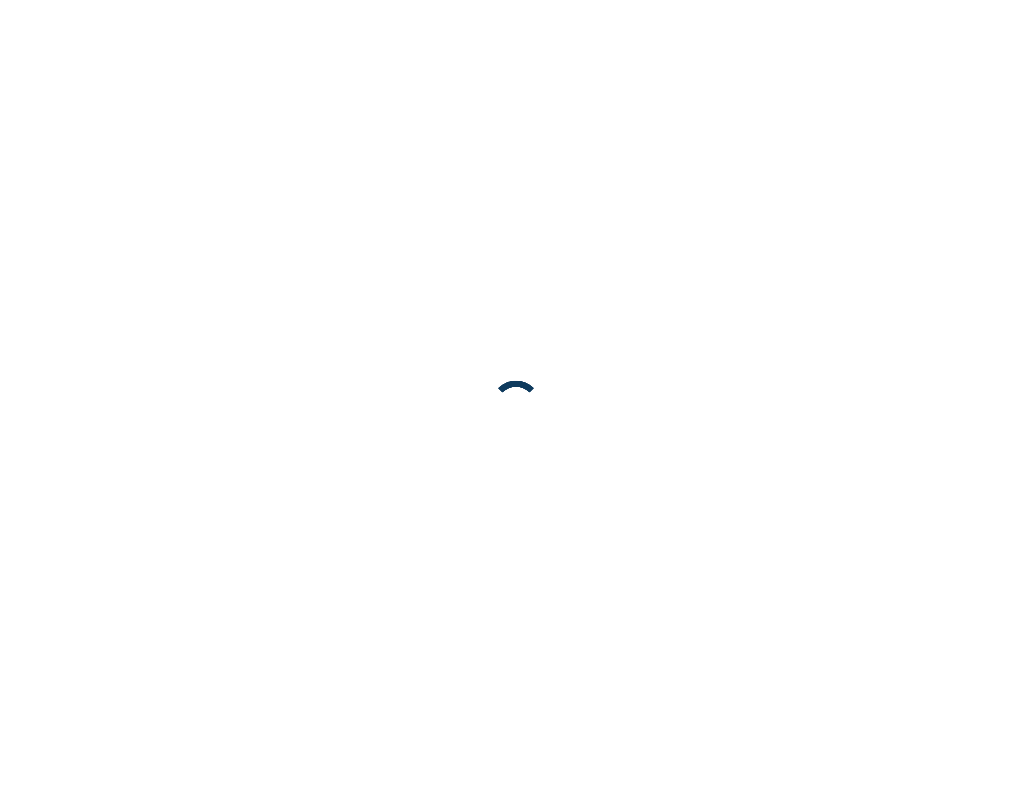 scroll, scrollTop: 0, scrollLeft: 0, axis: both 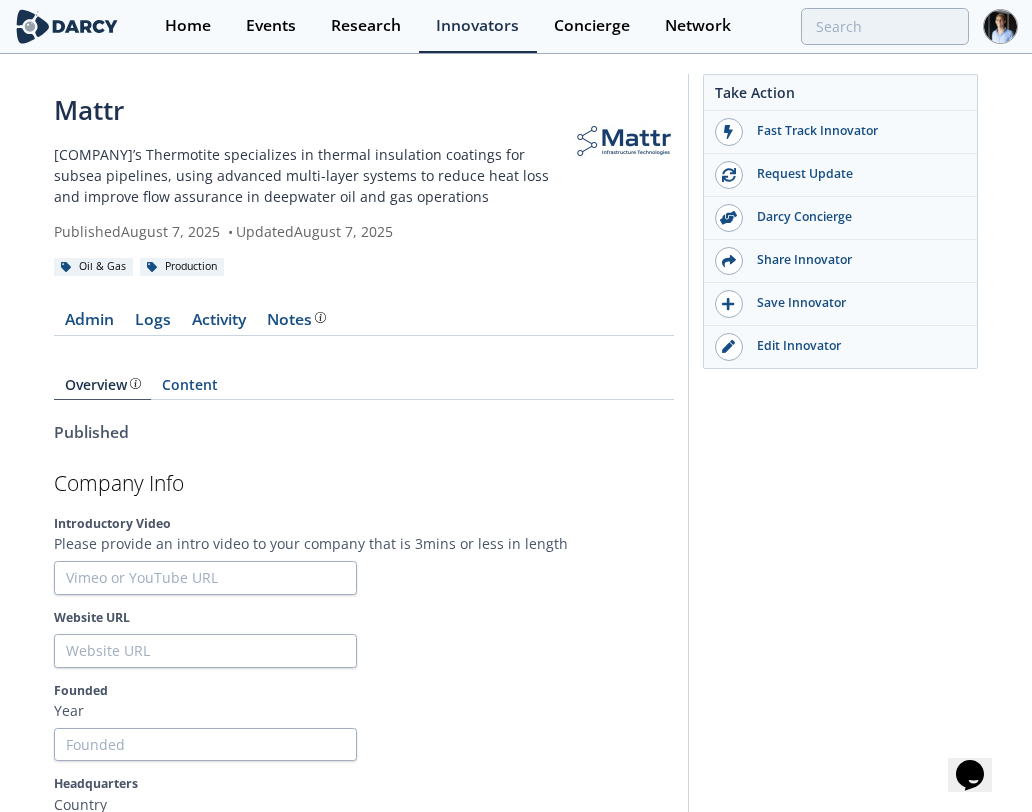 drag, startPoint x: 637, startPoint y: 140, endPoint x: 672, endPoint y: 95, distance: 57.00877 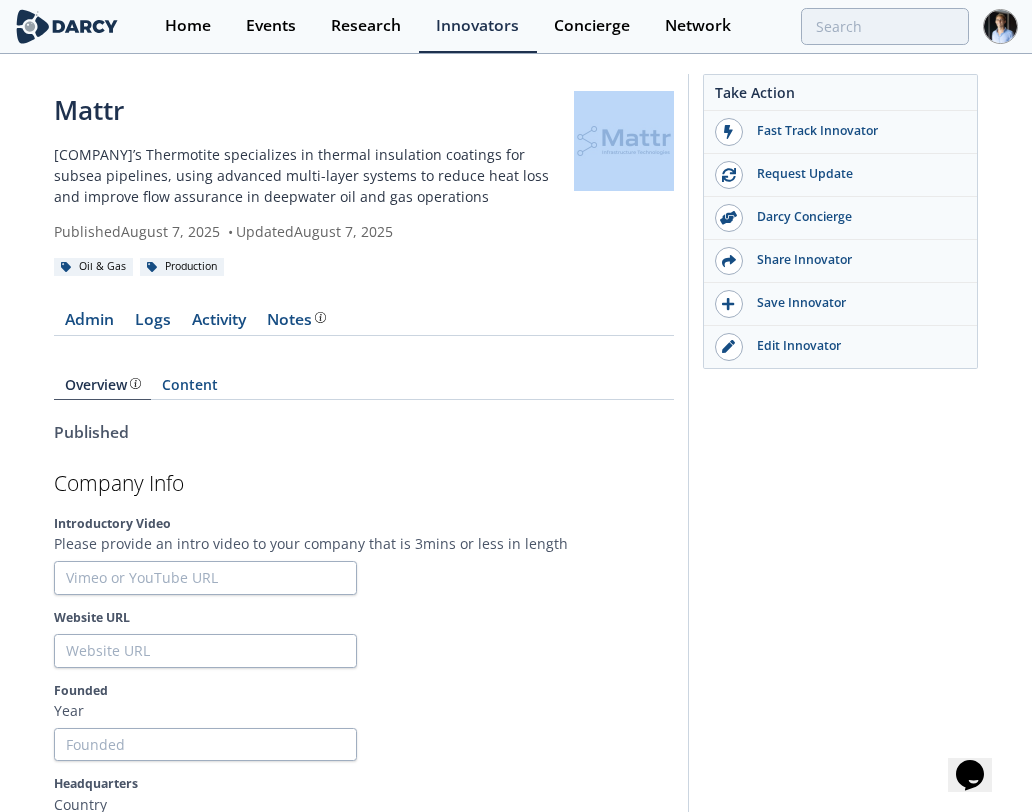 drag, startPoint x: 678, startPoint y: 127, endPoint x: 596, endPoint y: 123, distance: 82.0975 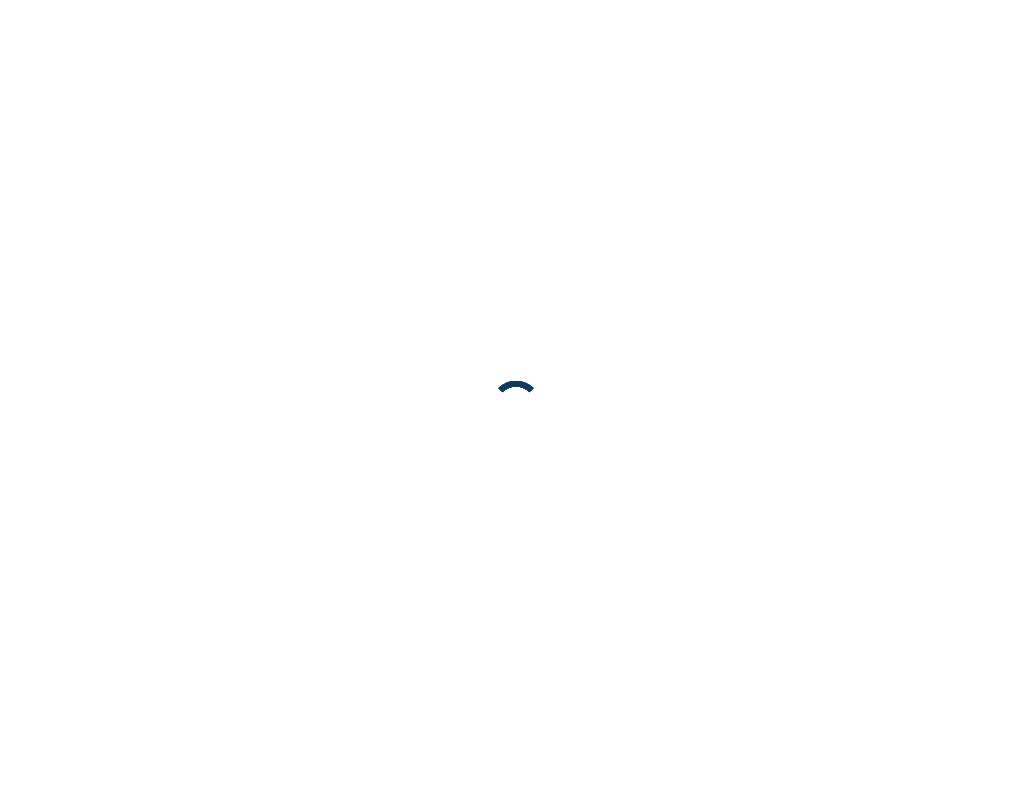 scroll, scrollTop: 0, scrollLeft: 0, axis: both 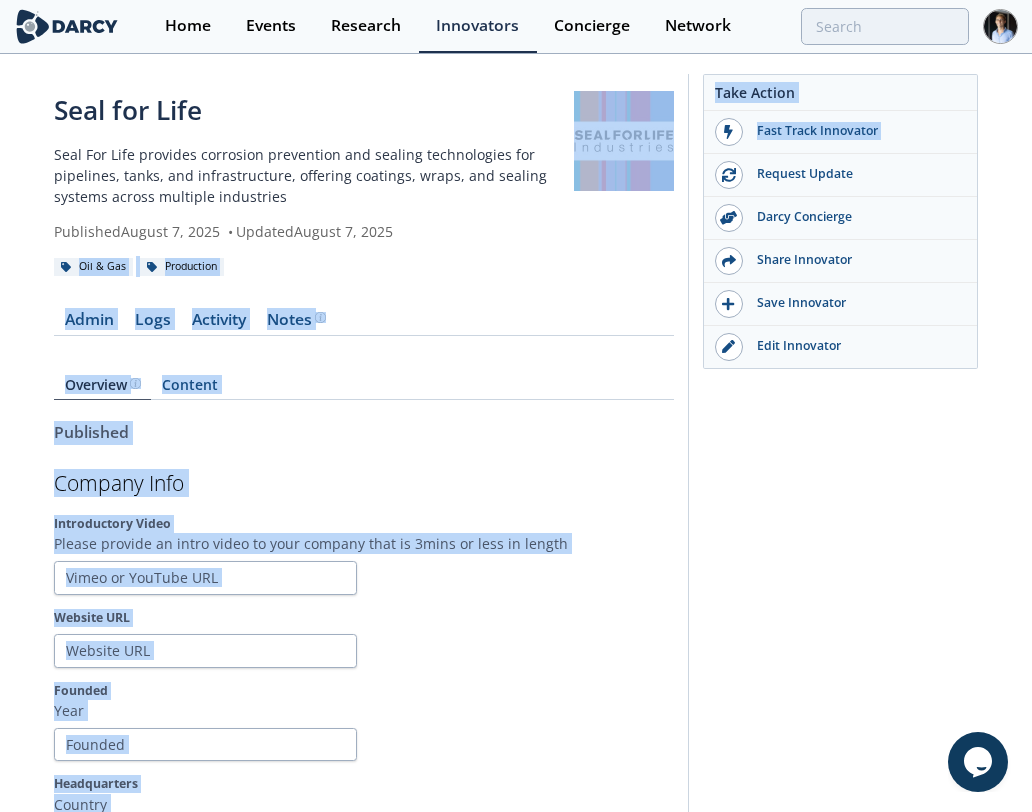 drag, startPoint x: 681, startPoint y: 153, endPoint x: 618, endPoint y: 146, distance: 63.387695 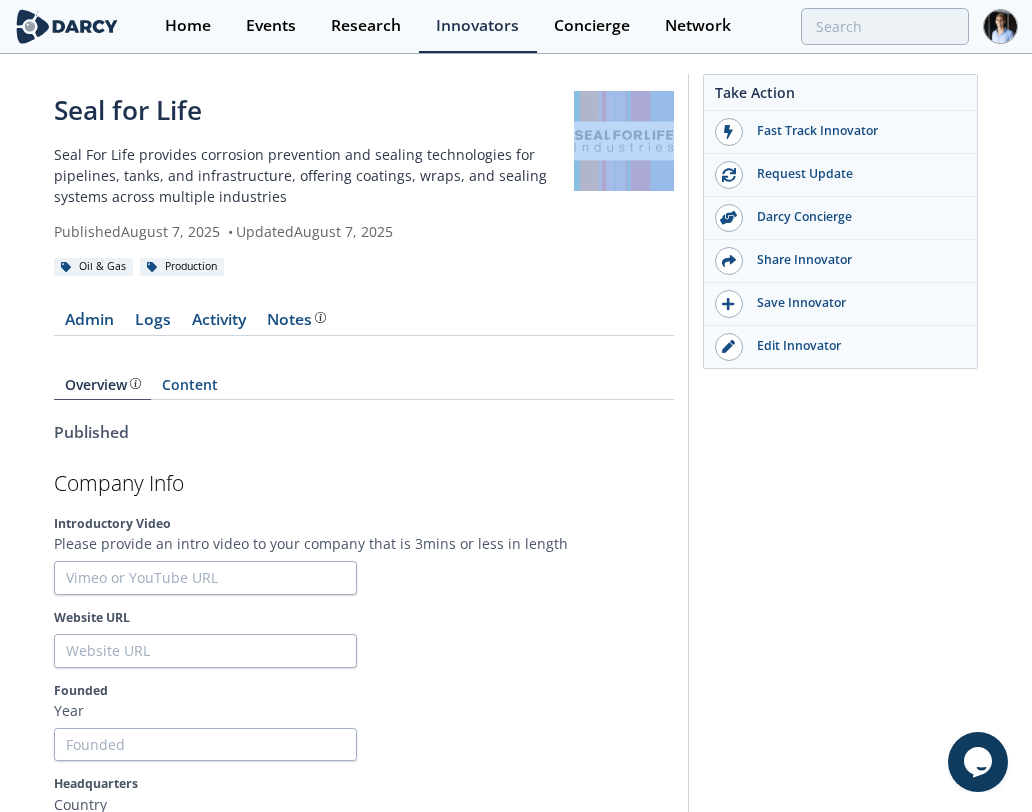 drag, startPoint x: 674, startPoint y: 113, endPoint x: 608, endPoint y: 107, distance: 66.27216 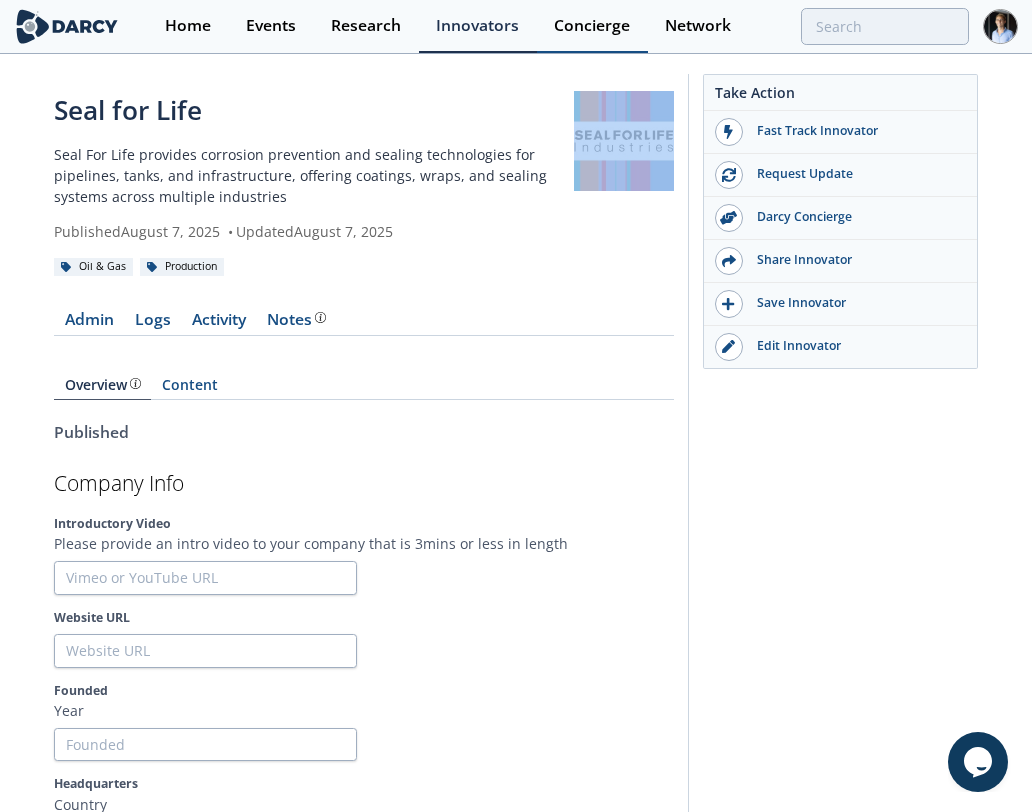 click on "Concierge" at bounding box center [592, 26] 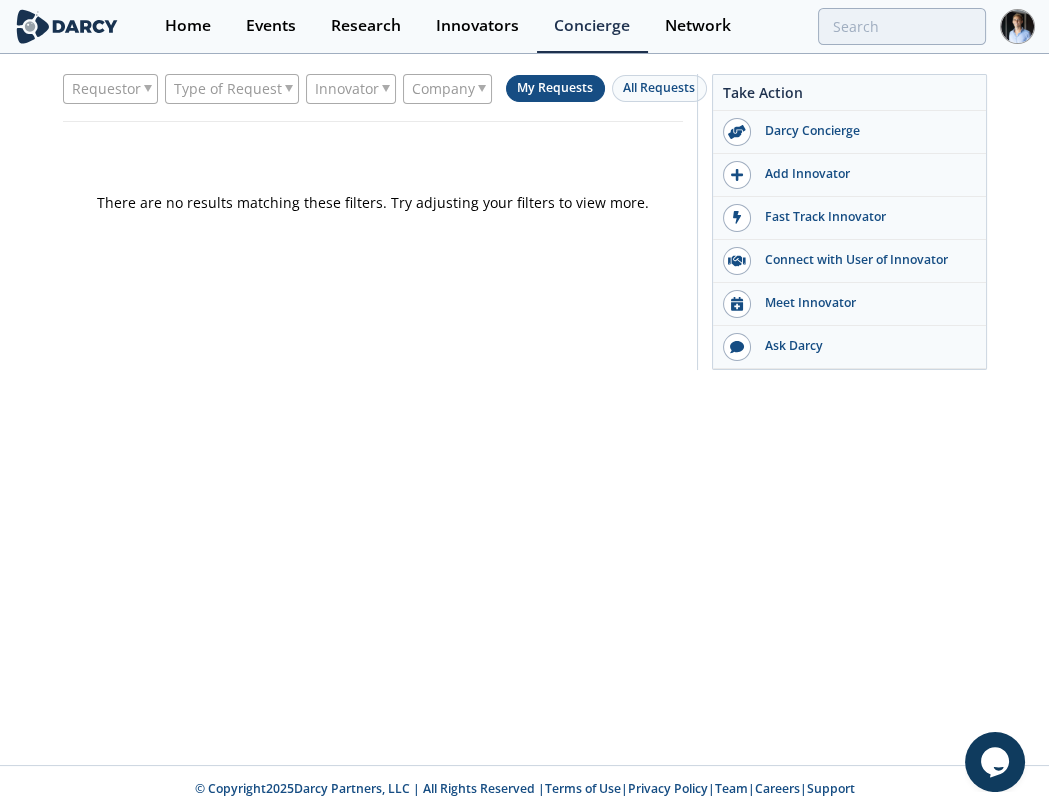 click on "Requestor
Type of Request
Innovator
Company
My Requests
All Requests" at bounding box center (373, 98) 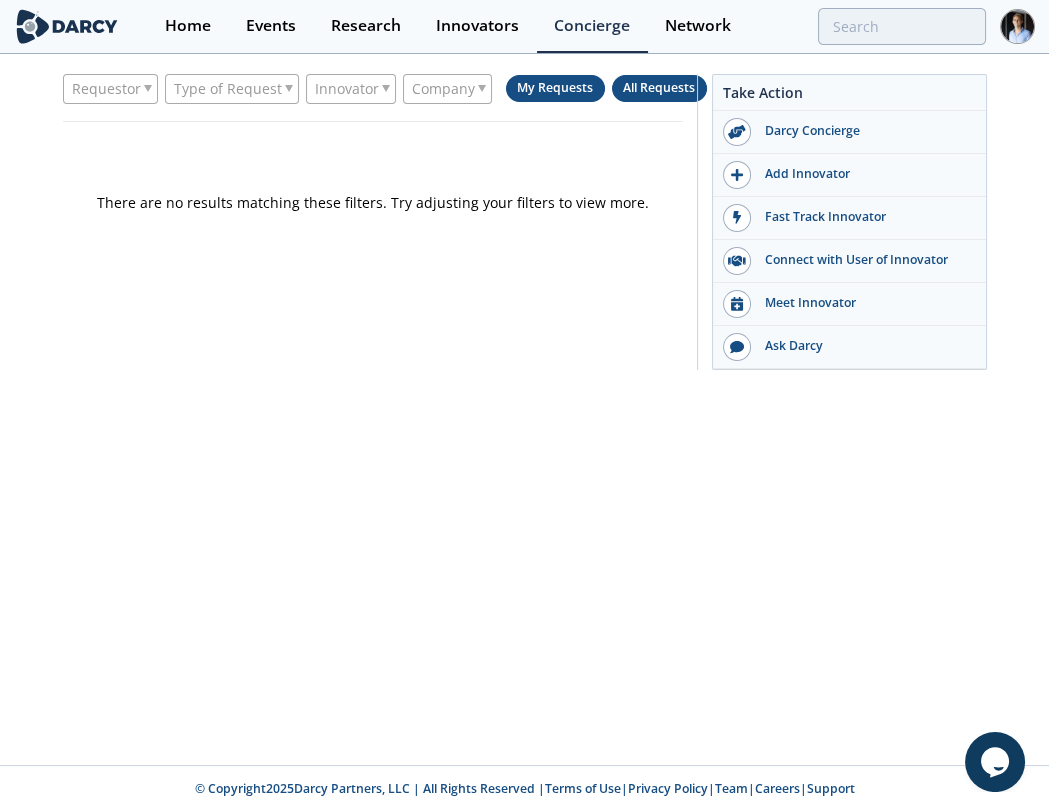 click on "All Requests" at bounding box center (659, 87) 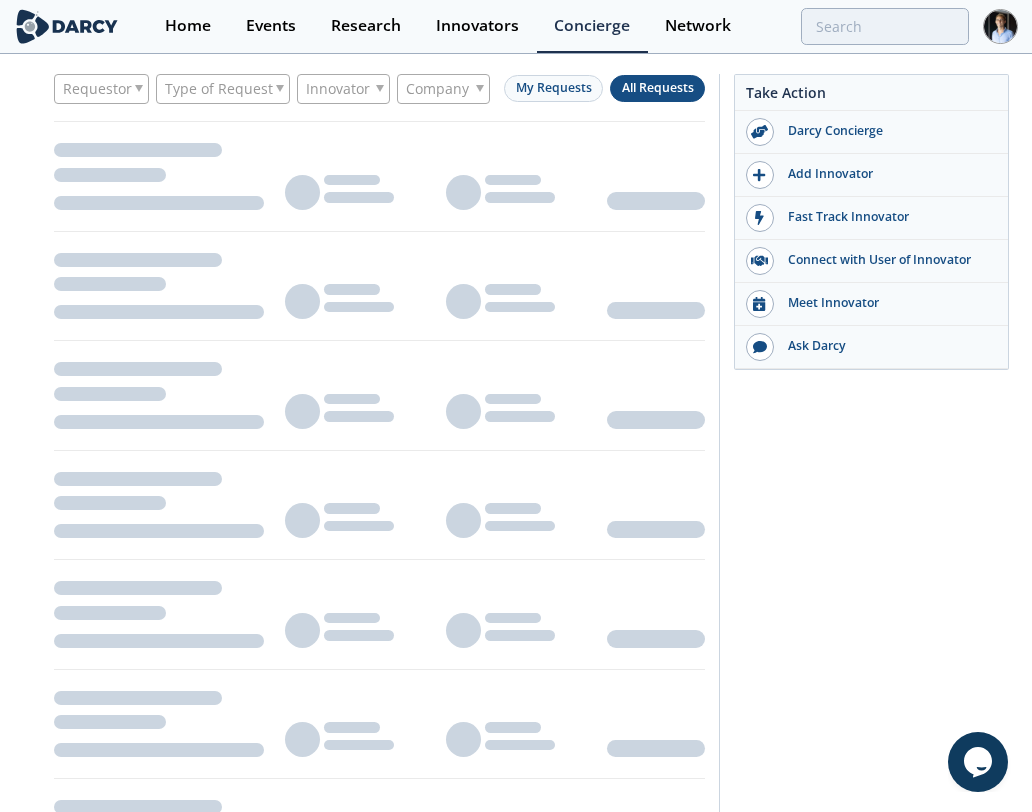 click on "Company" at bounding box center (437, 89) 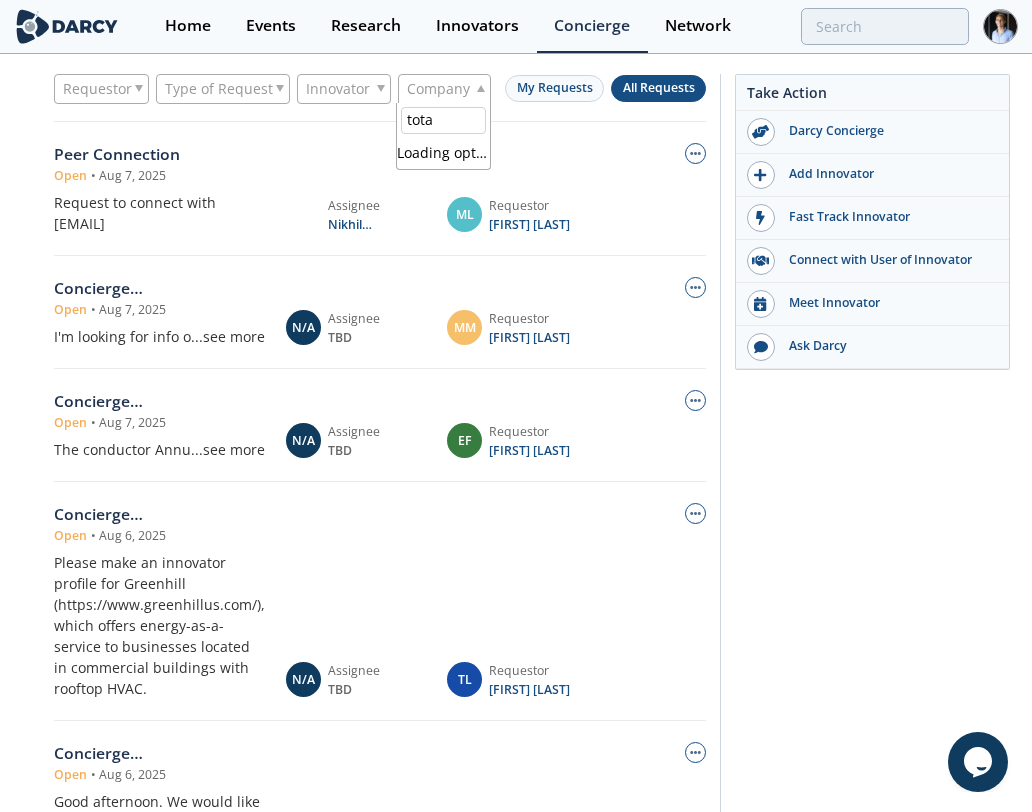 type on "total" 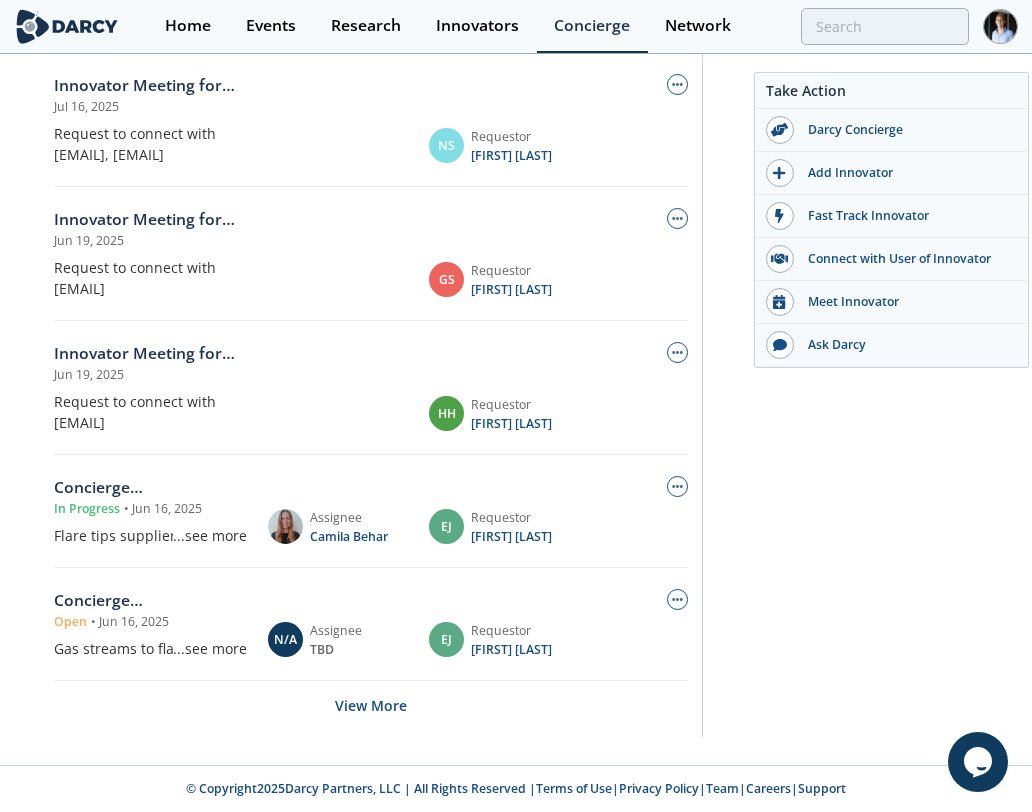 scroll, scrollTop: 224, scrollLeft: 0, axis: vertical 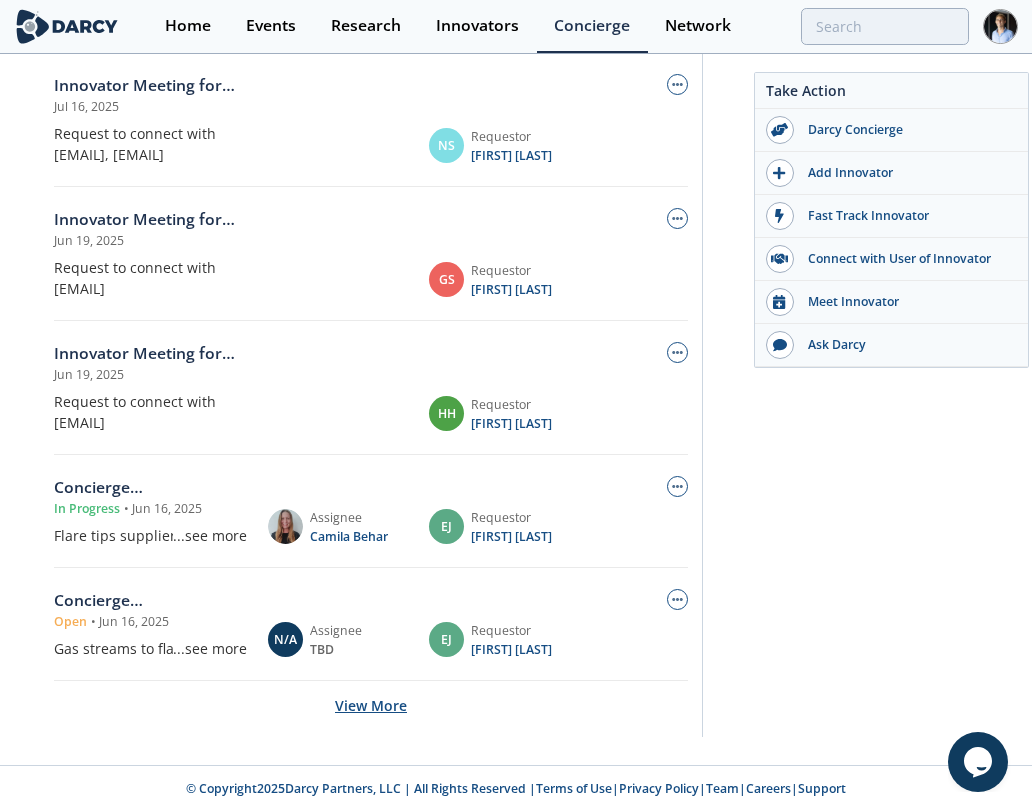 click on "View More" at bounding box center [371, 705] 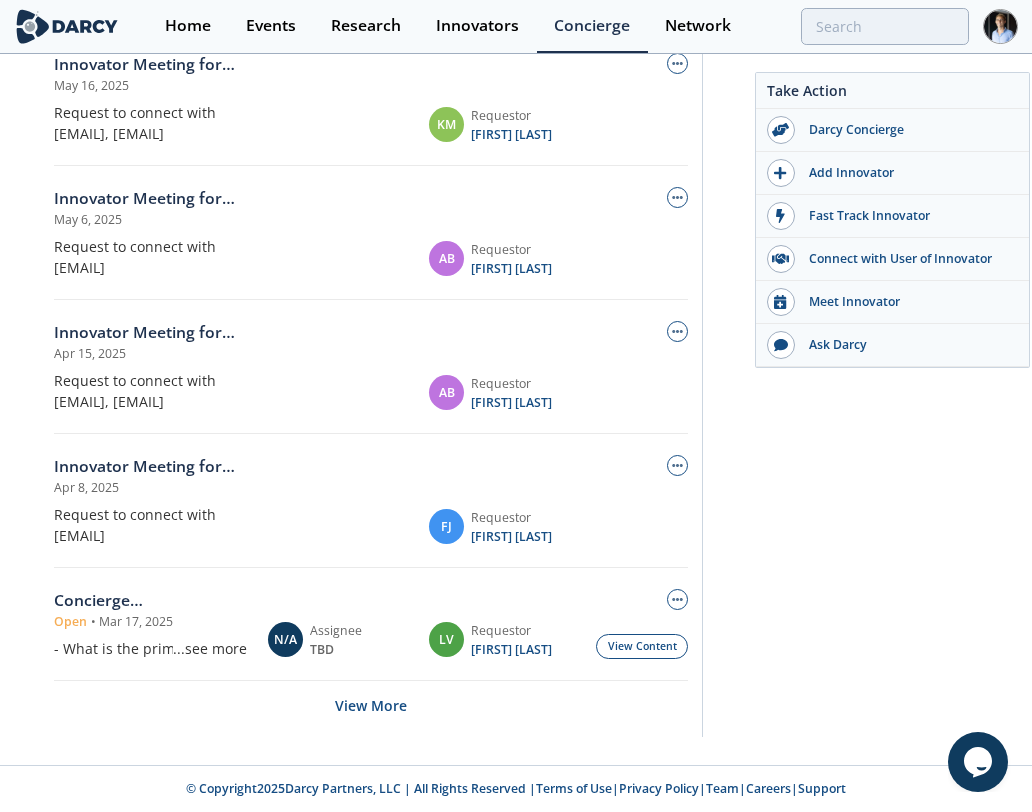 scroll, scrollTop: 1001, scrollLeft: 0, axis: vertical 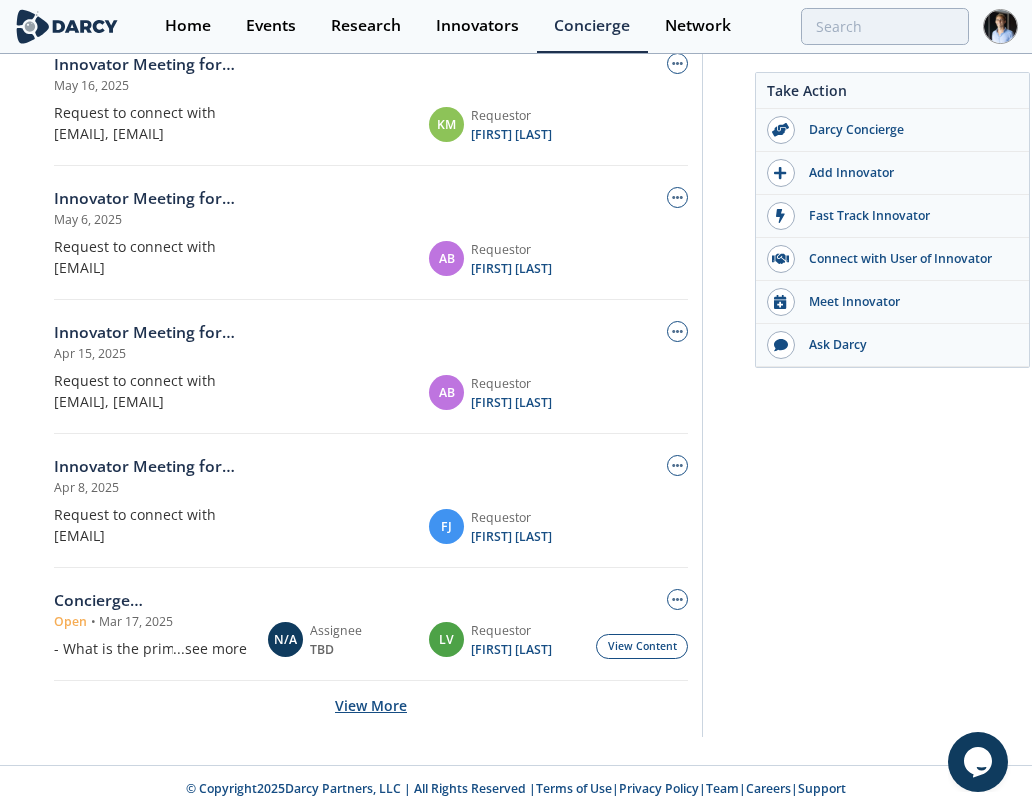 click on "View More" at bounding box center (371, 705) 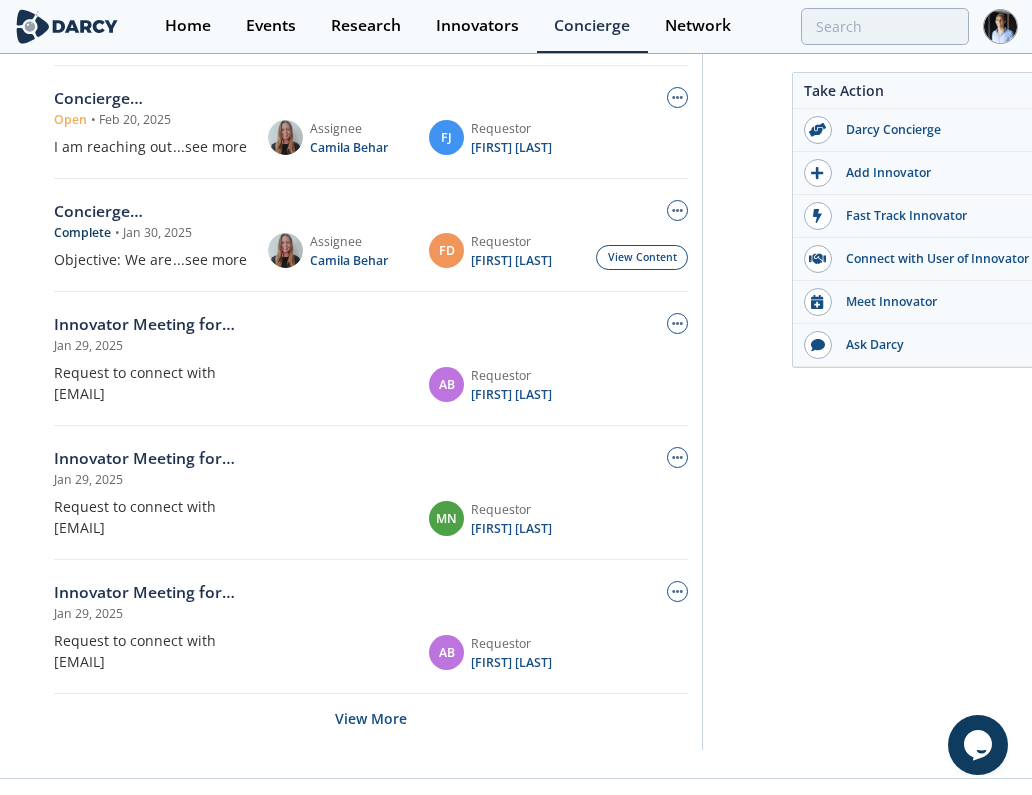 scroll, scrollTop: 1779, scrollLeft: 0, axis: vertical 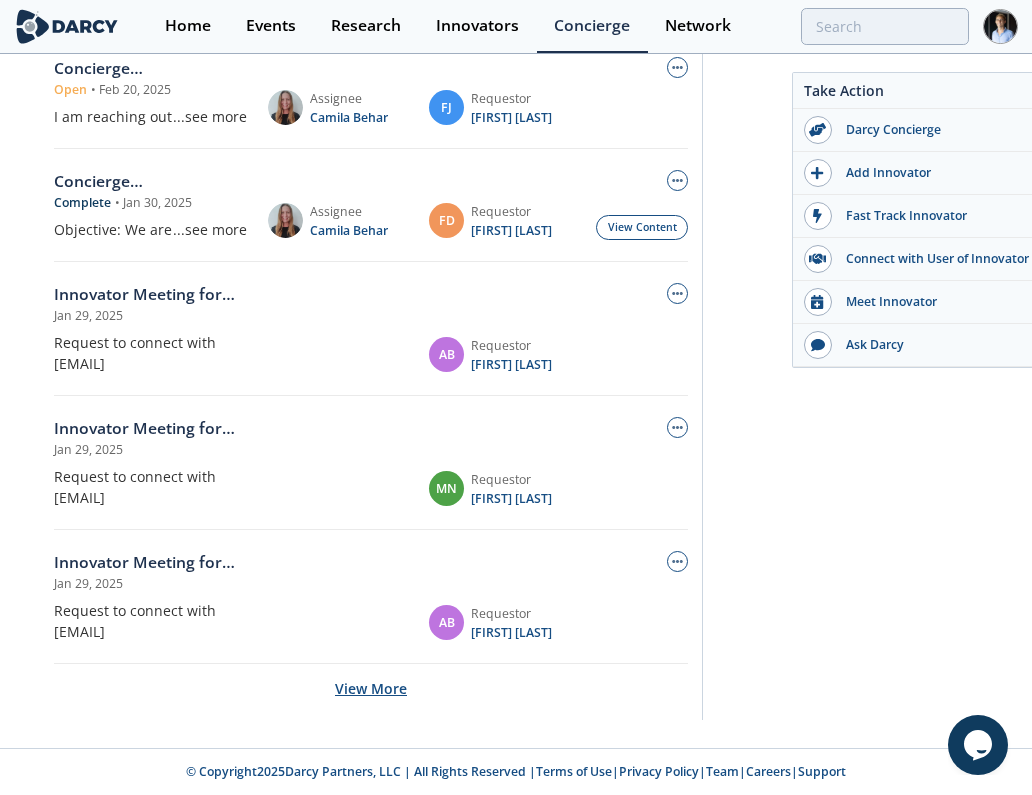 click on "View More" at bounding box center (371, 688) 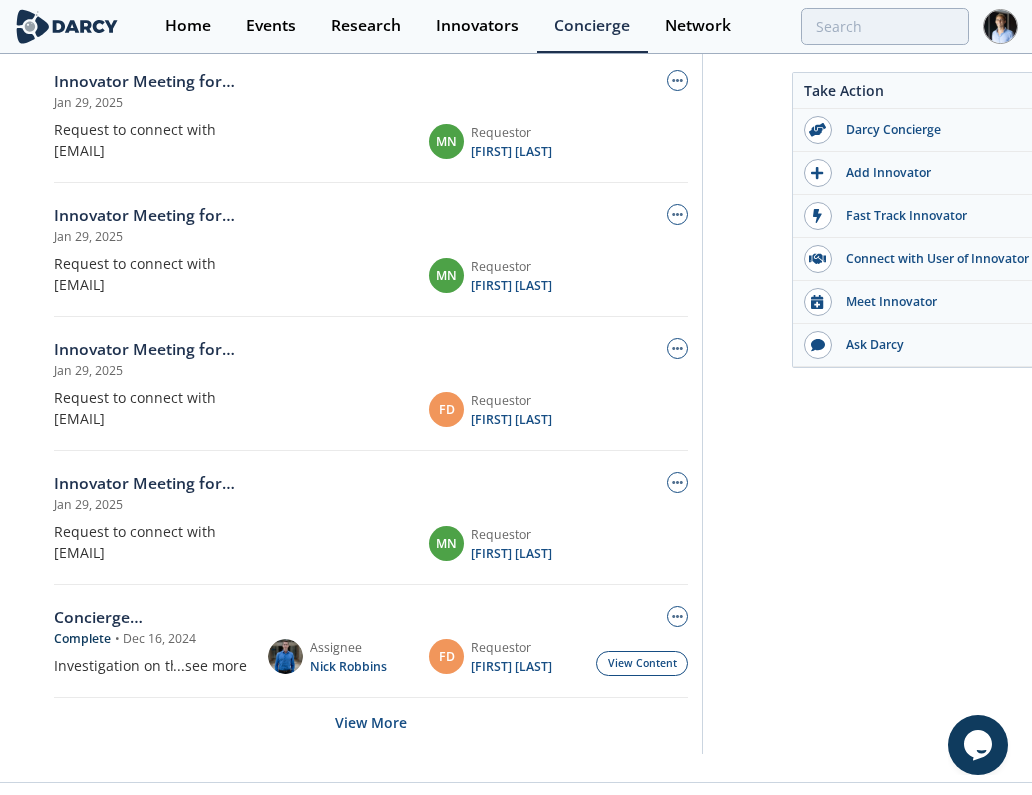 scroll, scrollTop: 2557, scrollLeft: 0, axis: vertical 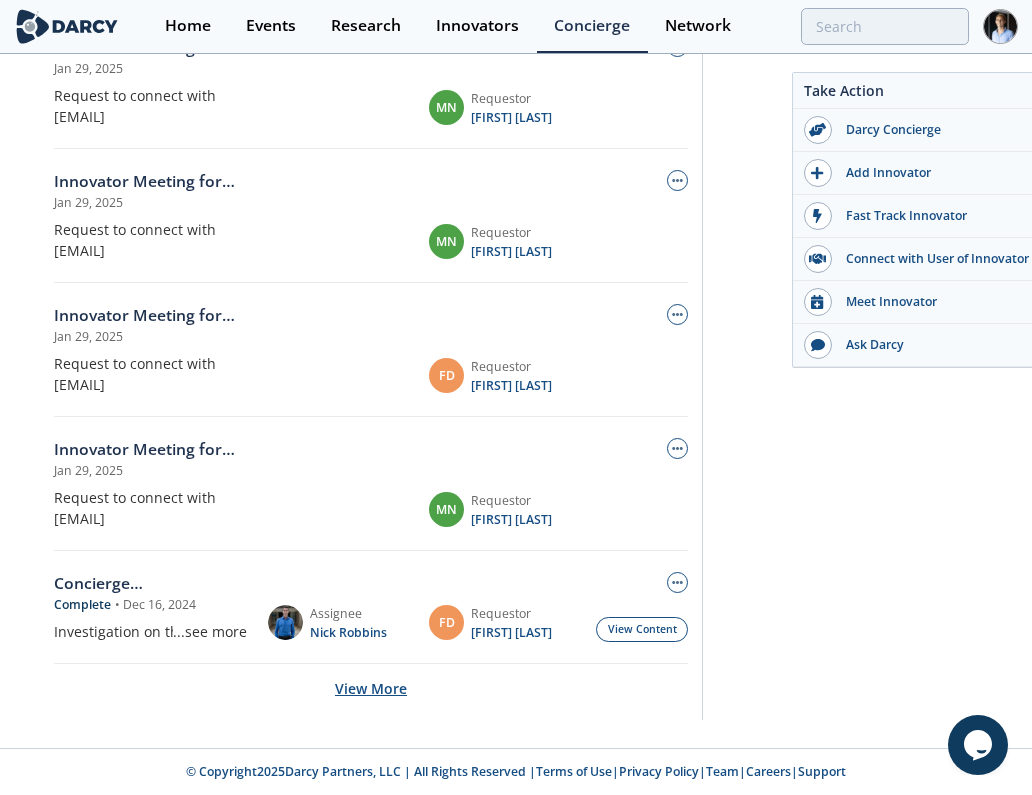 click on "View More" at bounding box center [371, 688] 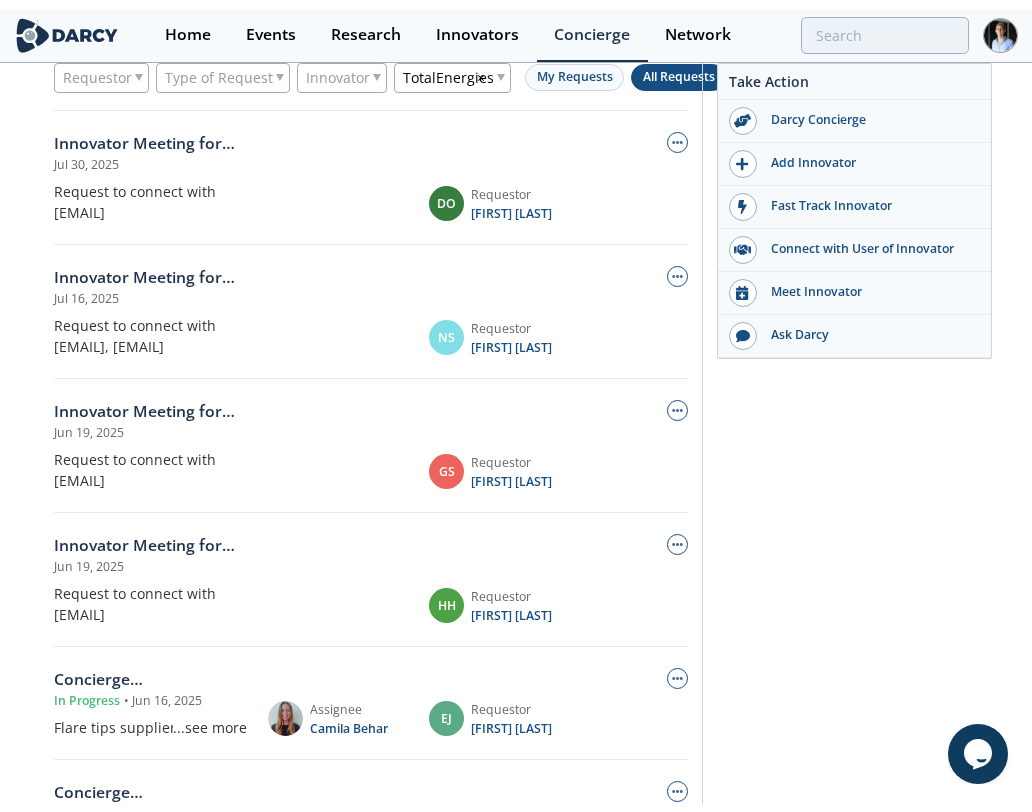 scroll, scrollTop: 0, scrollLeft: 0, axis: both 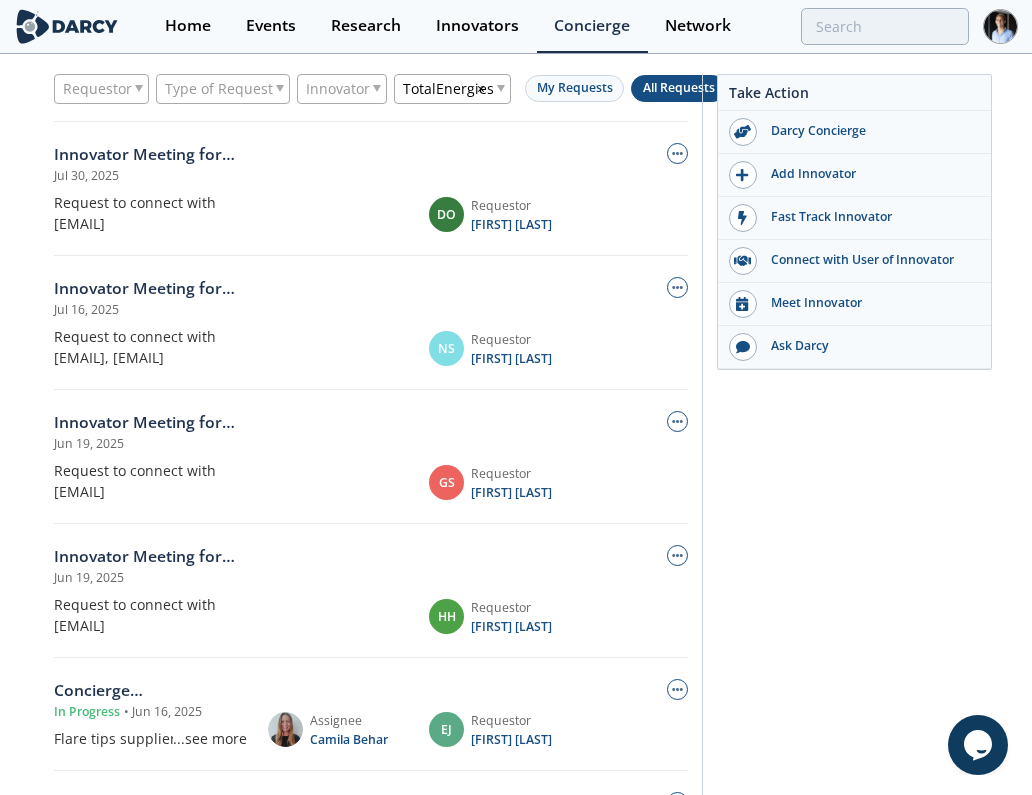 click on "Requestor" at bounding box center (97, 89) 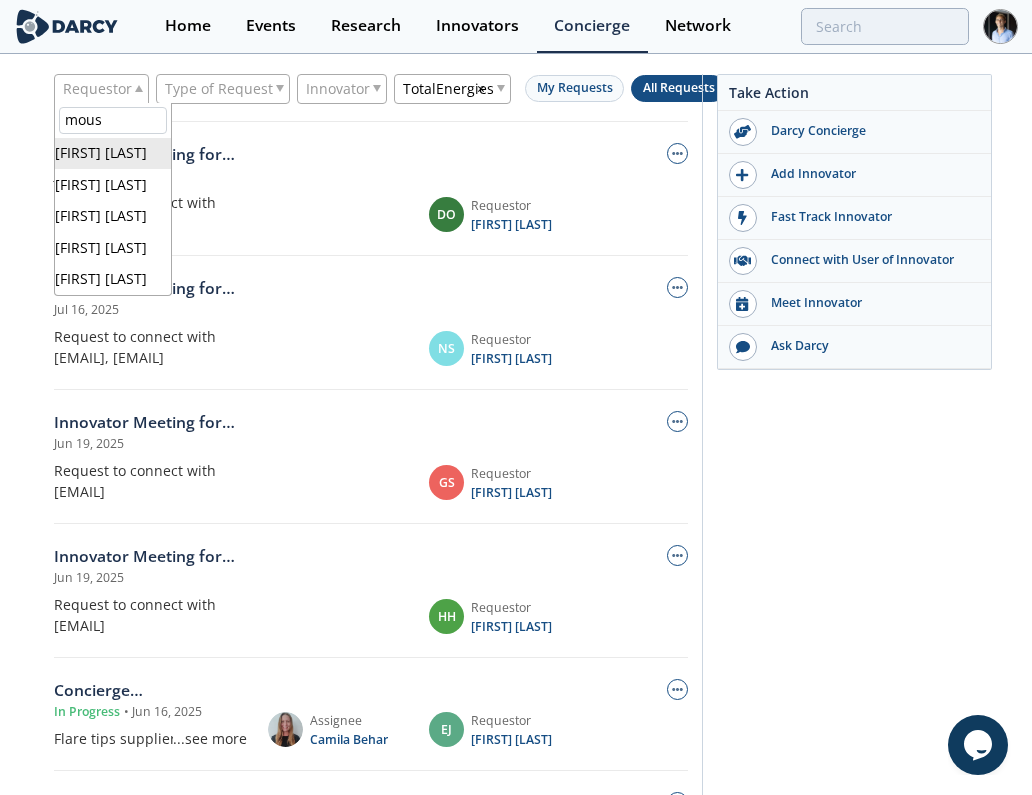 type on "mous" 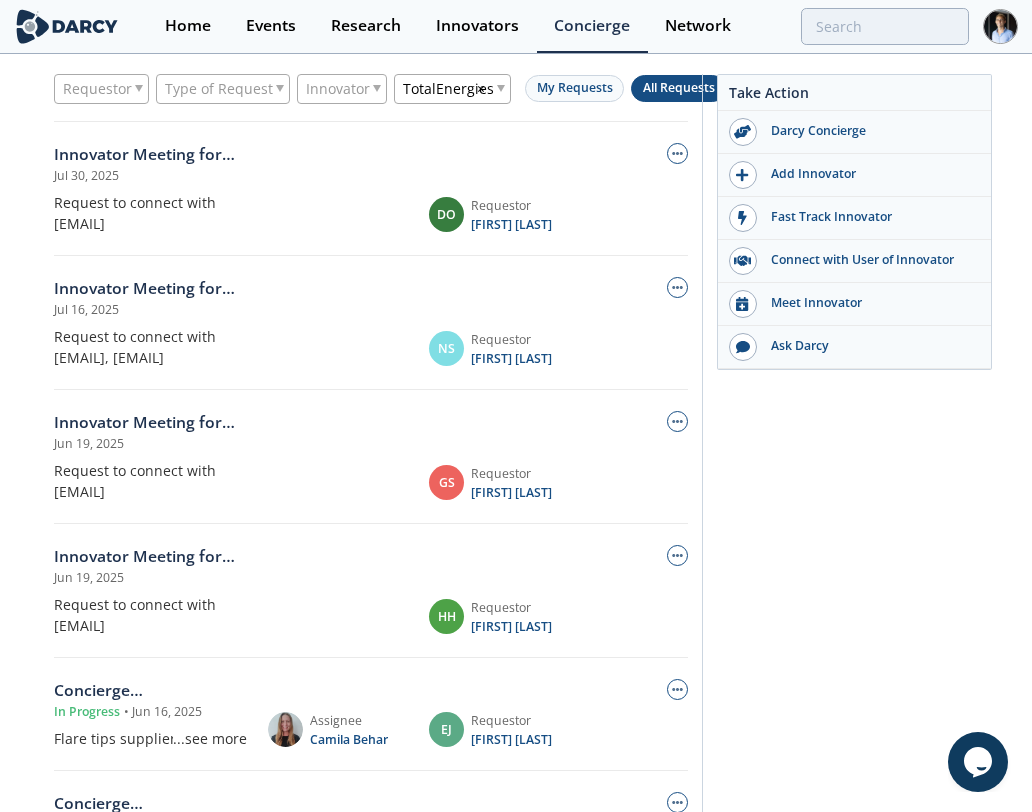 click on "Requestor" at bounding box center [97, 89] 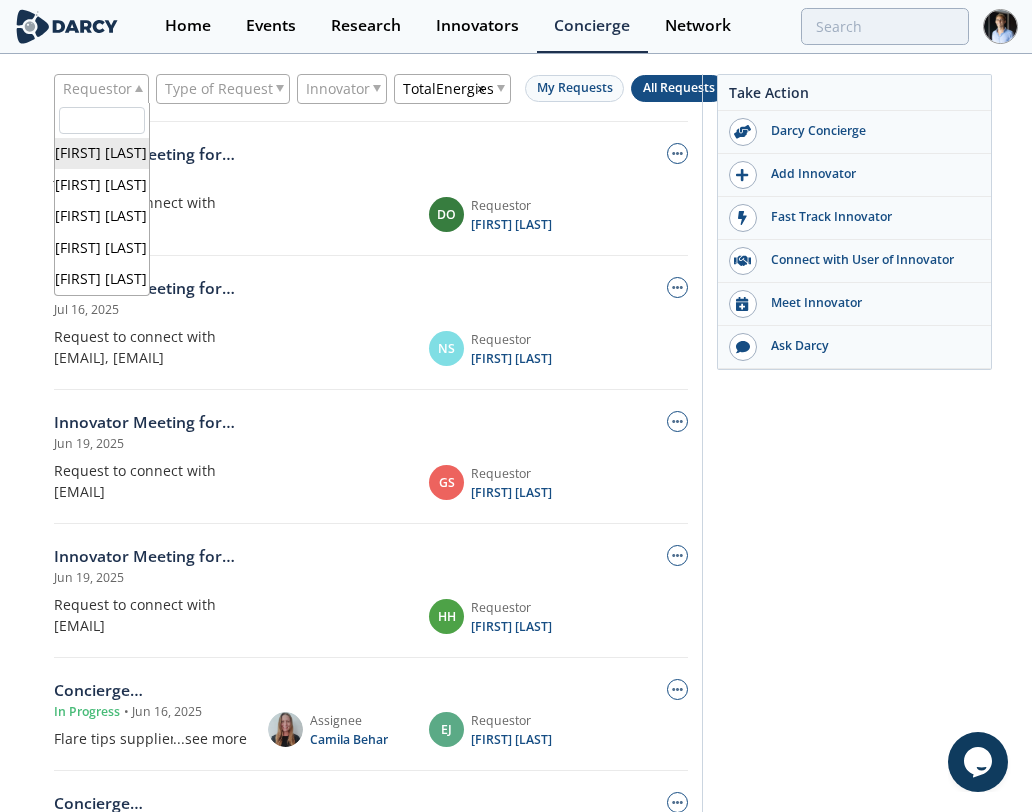 click on "Requestor" at bounding box center (97, 89) 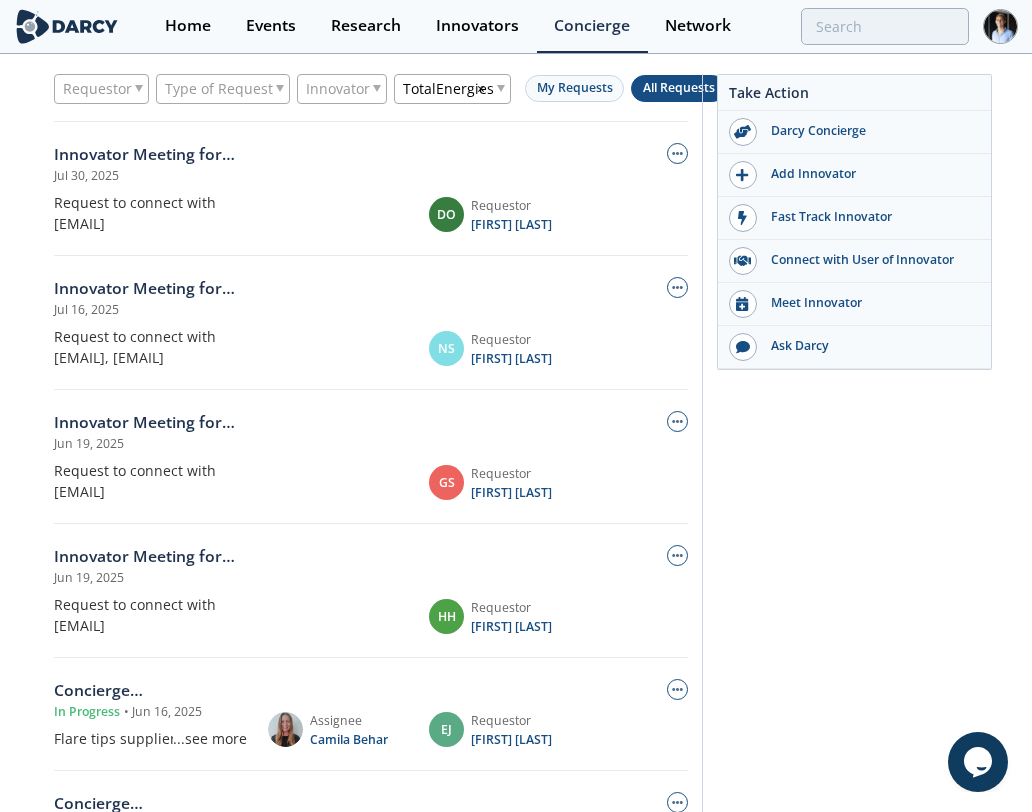 drag, startPoint x: 212, startPoint y: 316, endPoint x: 218, endPoint y: 372, distance: 56.32051 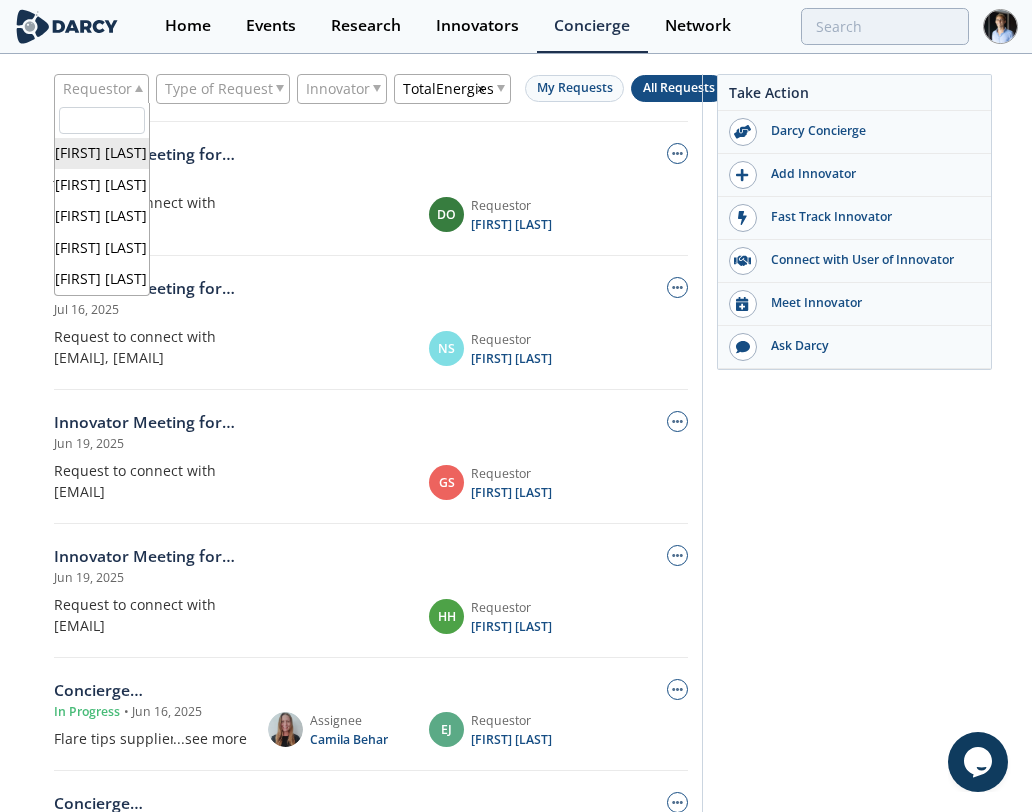 click on "Requestor" at bounding box center [97, 89] 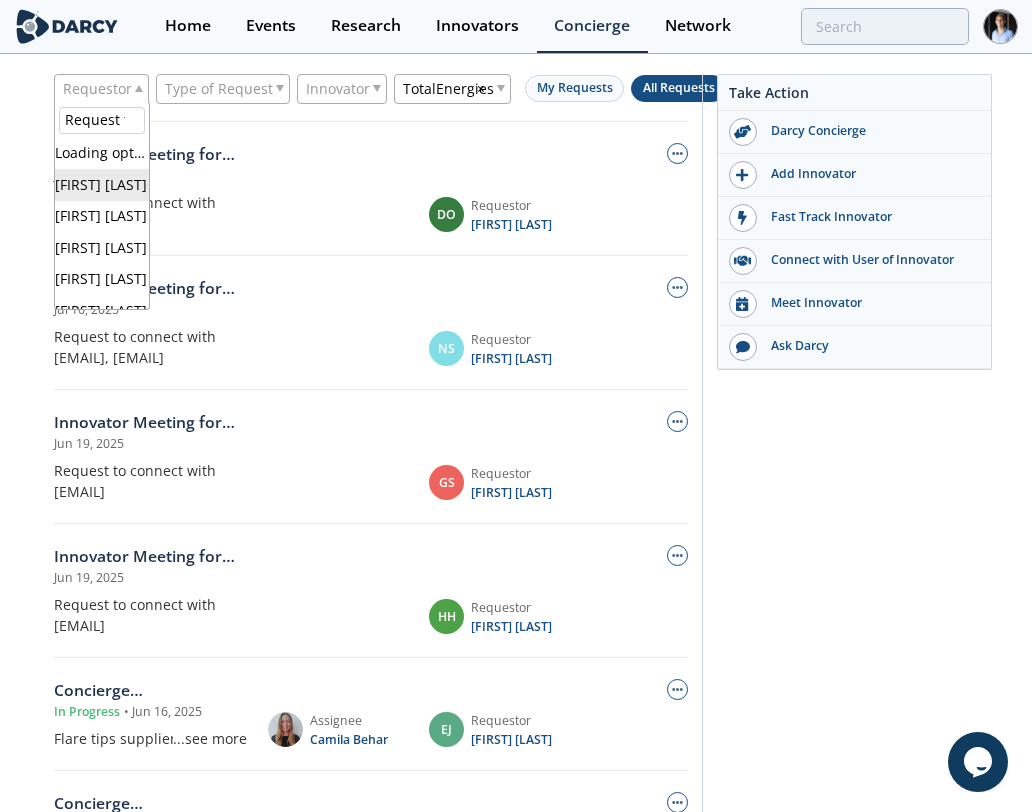 scroll, scrollTop: 0, scrollLeft: 155, axis: horizontal 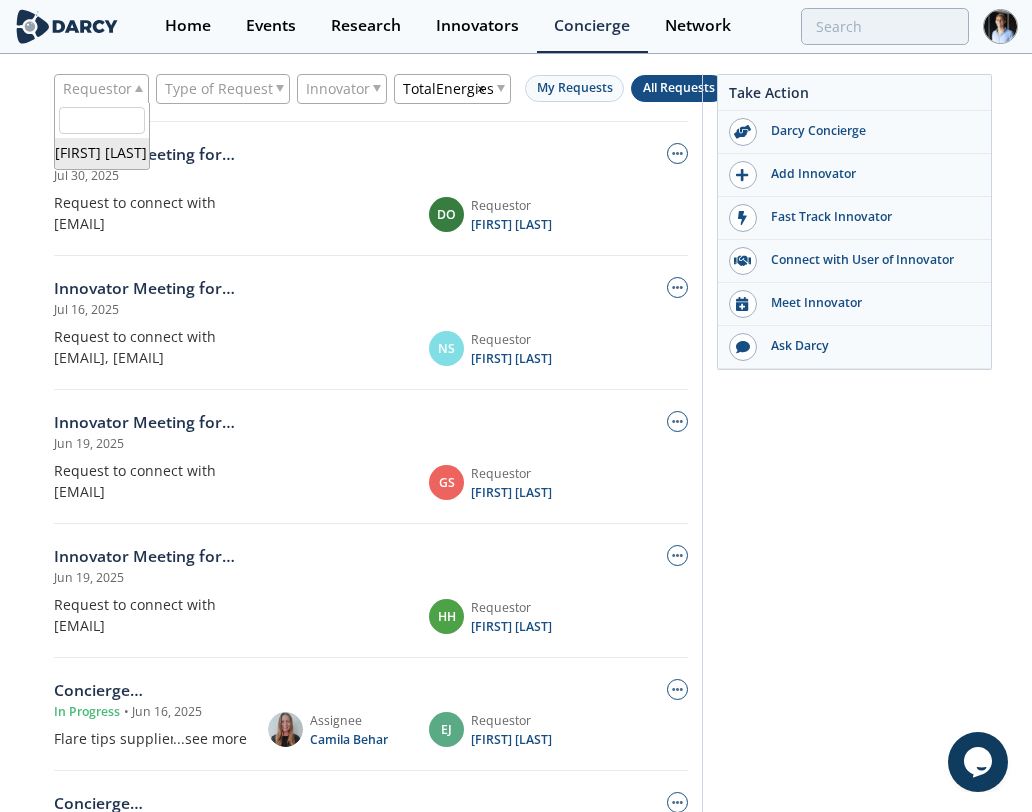 click on "Requestor" at bounding box center [97, 89] 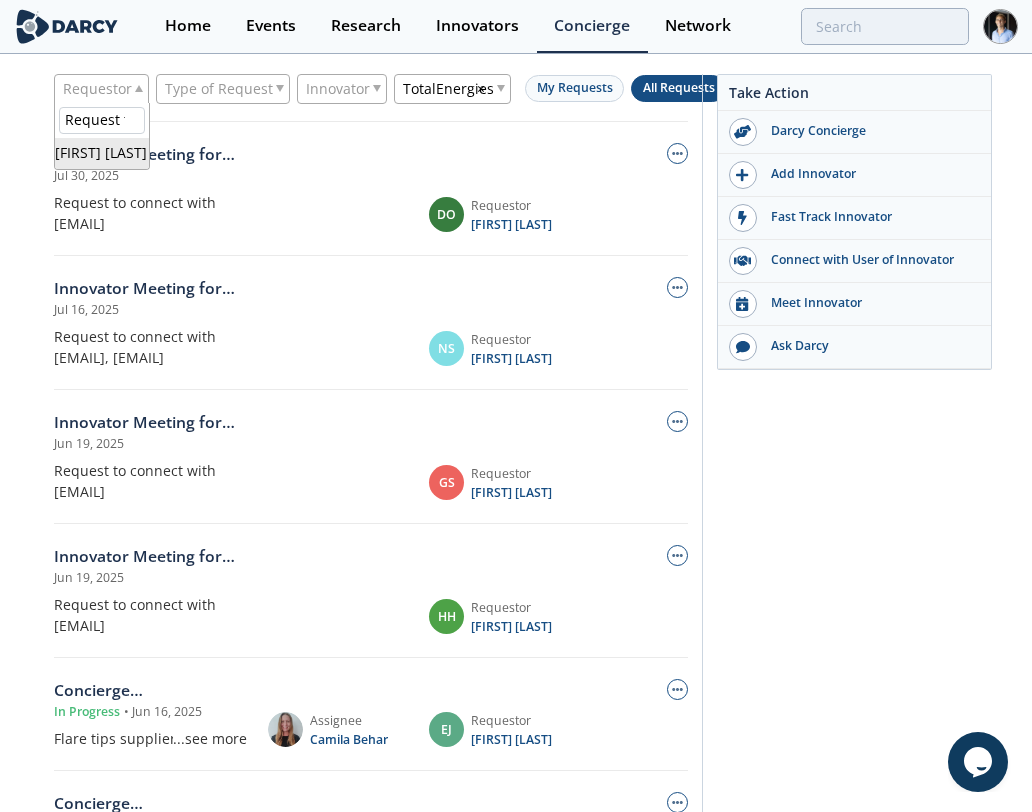scroll, scrollTop: 0, scrollLeft: 176, axis: horizontal 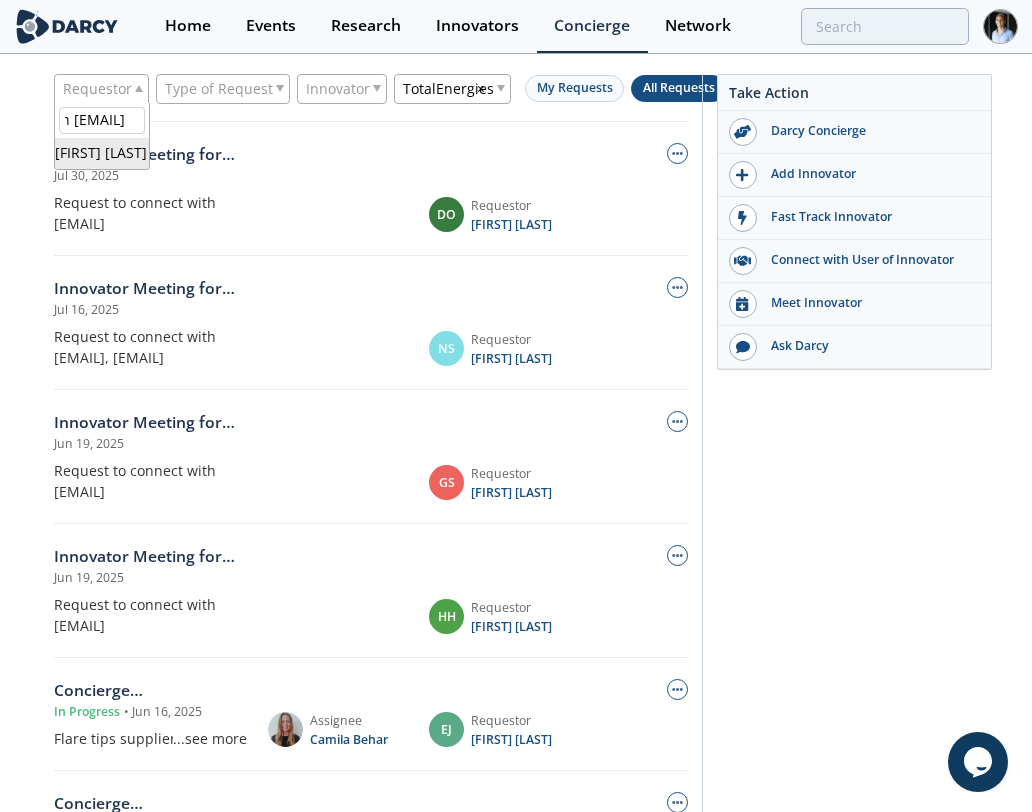 type on "florent.boemare@totalenergies.com" 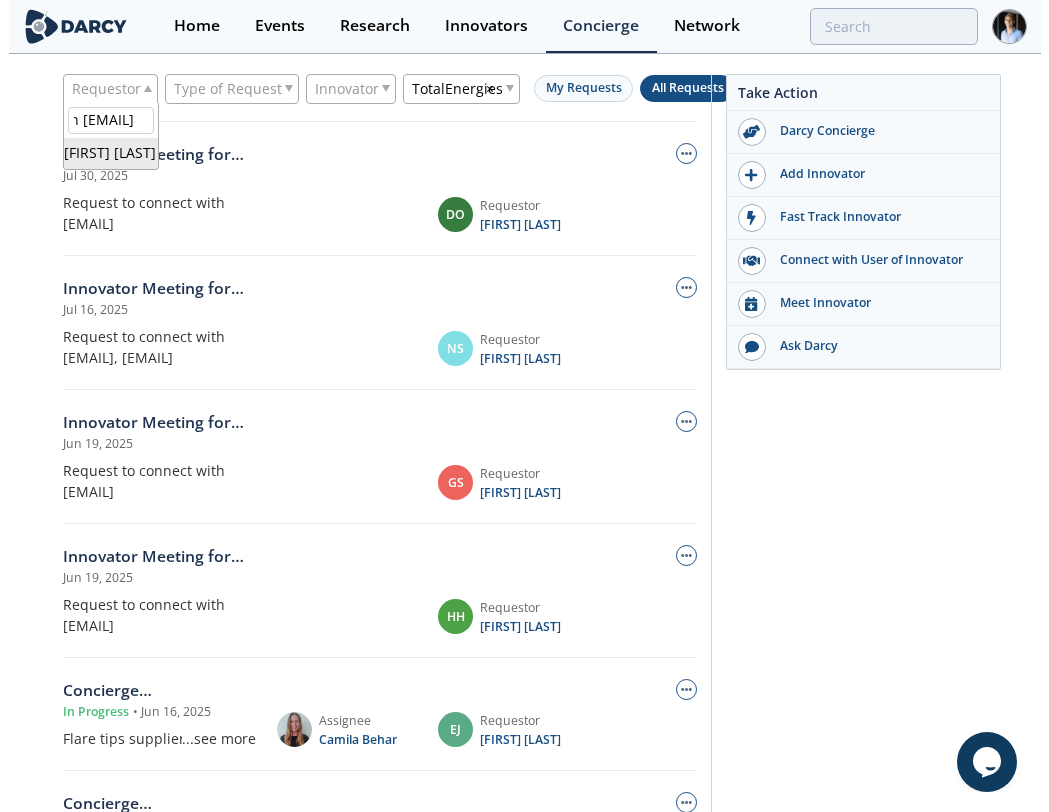 scroll, scrollTop: 0, scrollLeft: 0, axis: both 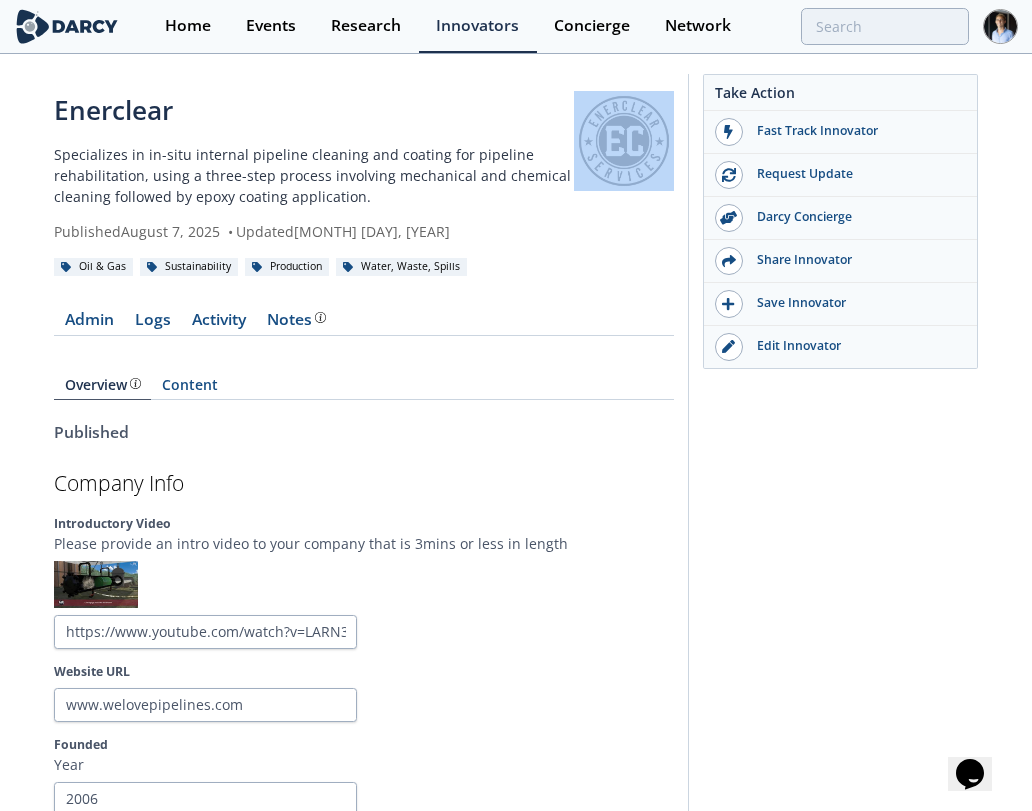 drag, startPoint x: 680, startPoint y: 112, endPoint x: 592, endPoint y: 118, distance: 88.20431 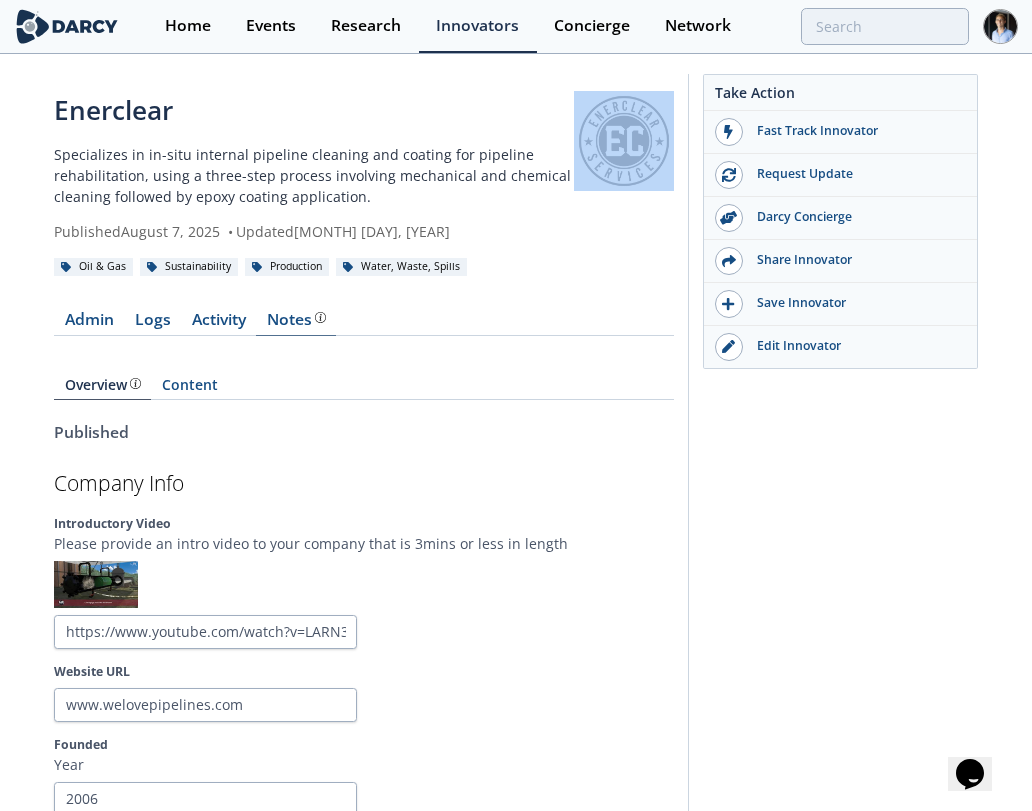 click on "Notes" at bounding box center [296, 320] 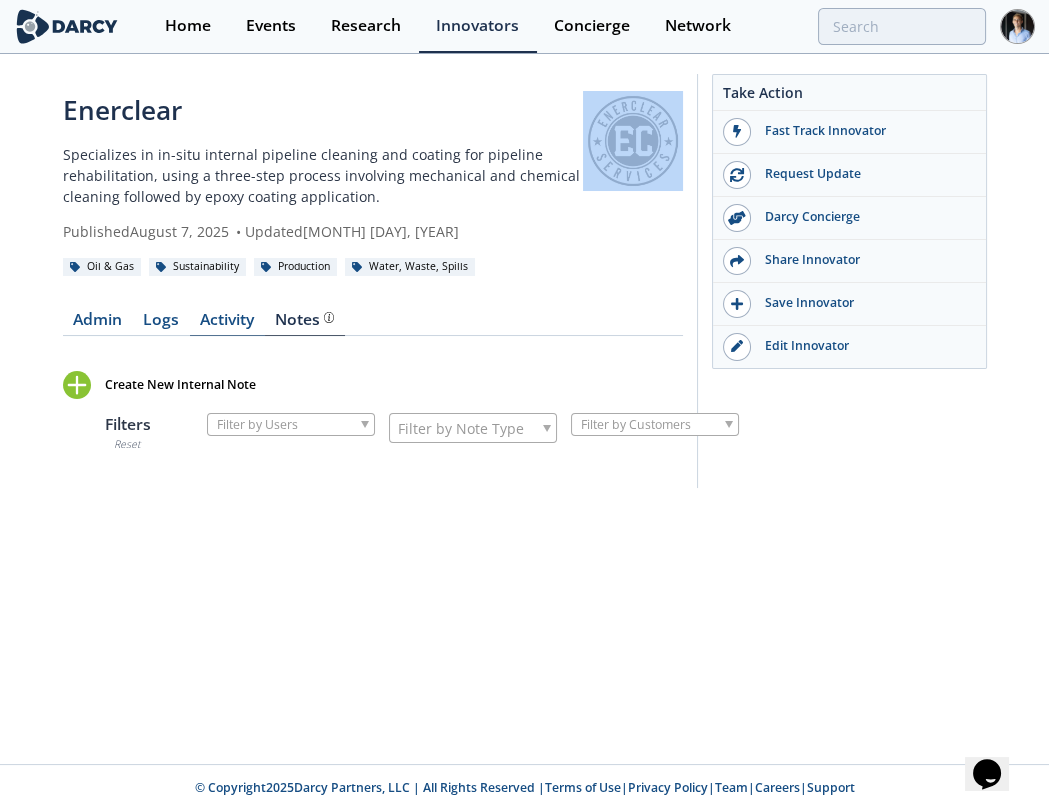 click on "Activity" at bounding box center (227, 324) 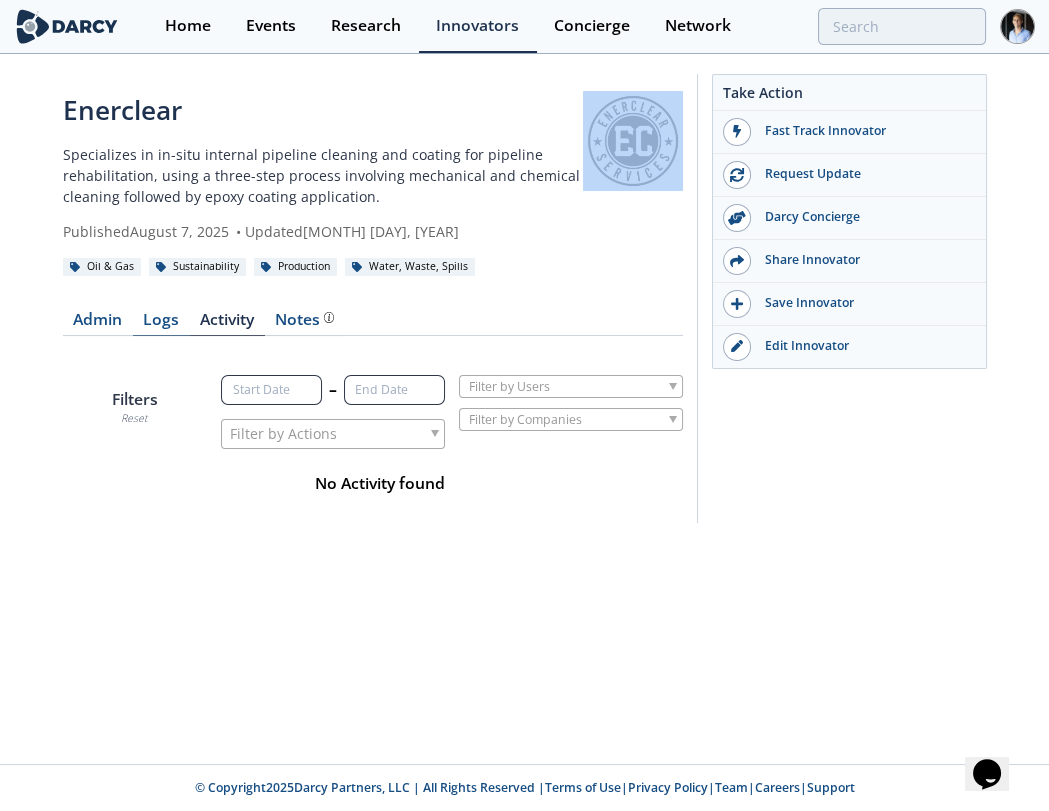 click on "Logs" at bounding box center (161, 324) 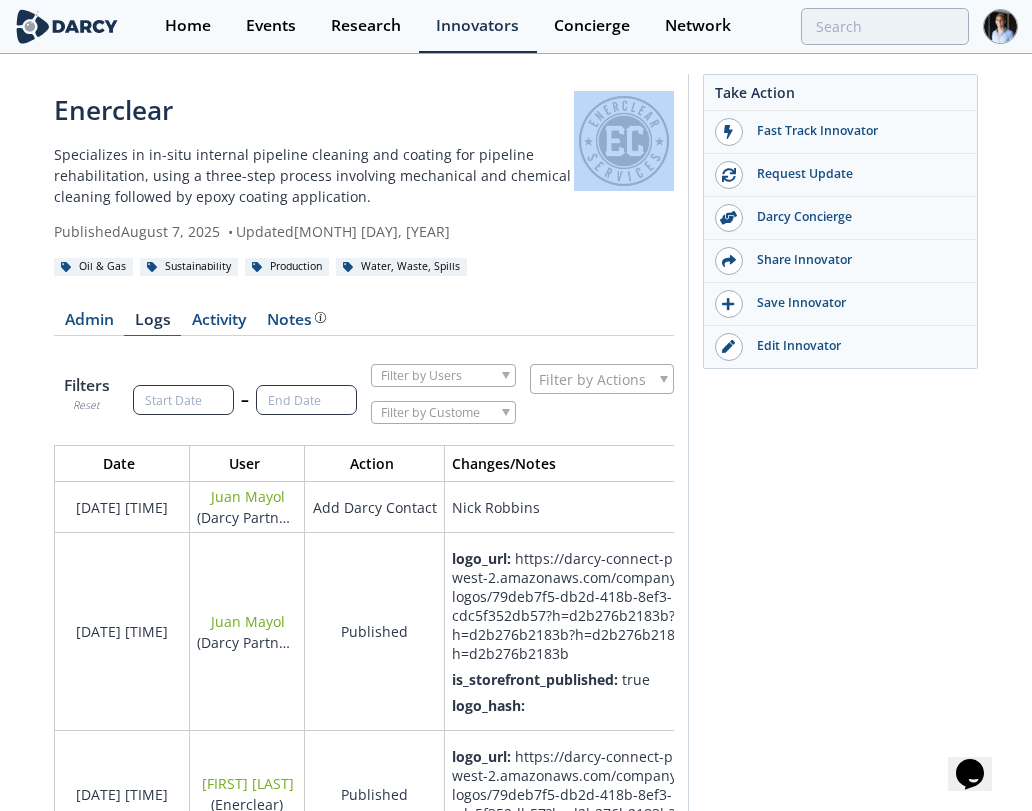 scroll, scrollTop: 9, scrollLeft: 9, axis: both 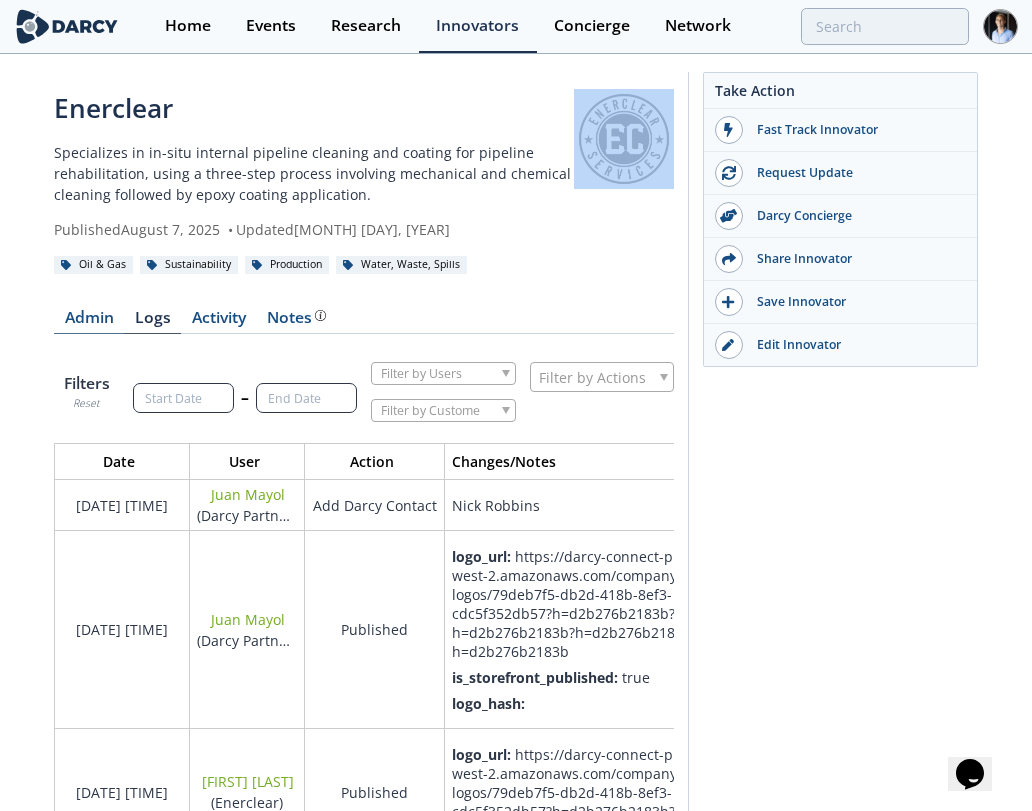 click on "Admin" at bounding box center [89, 322] 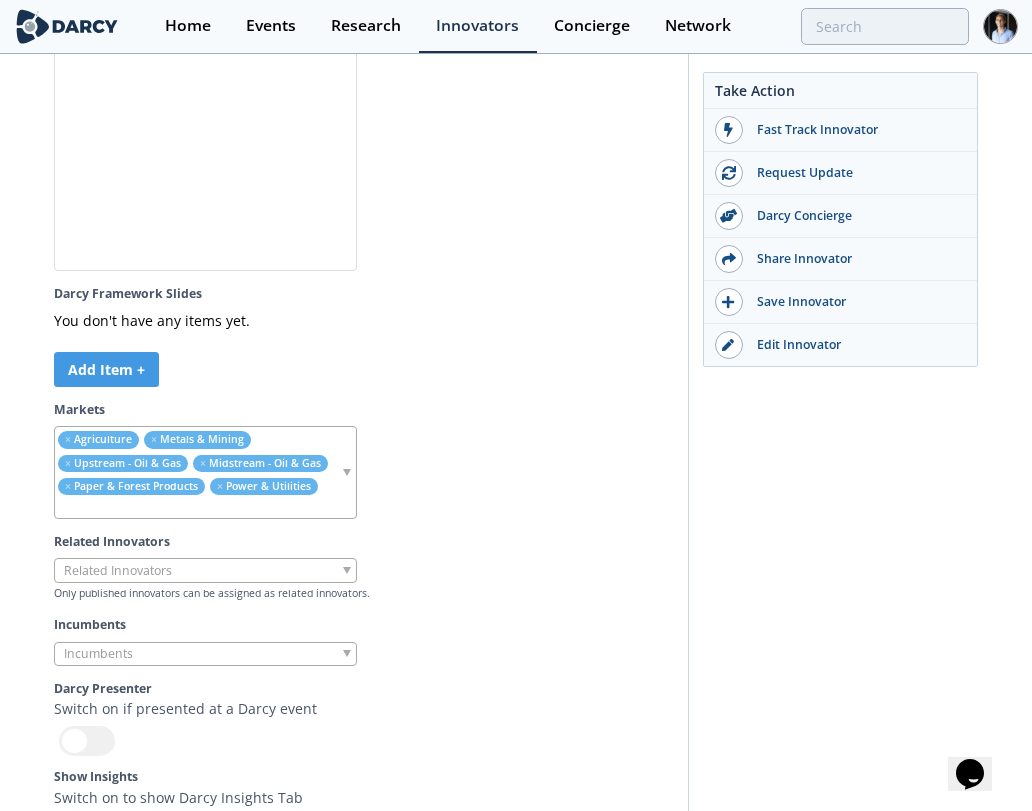 scroll, scrollTop: 6224, scrollLeft: 0, axis: vertical 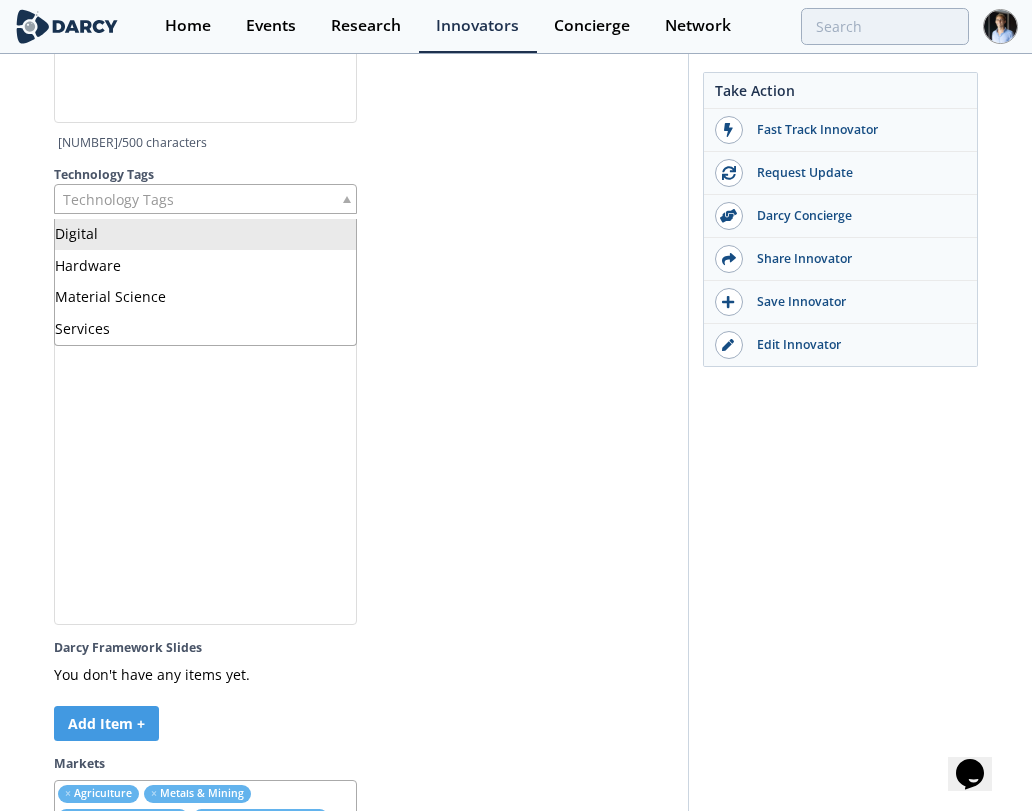 click on "Technology Tags" at bounding box center [205, 199] 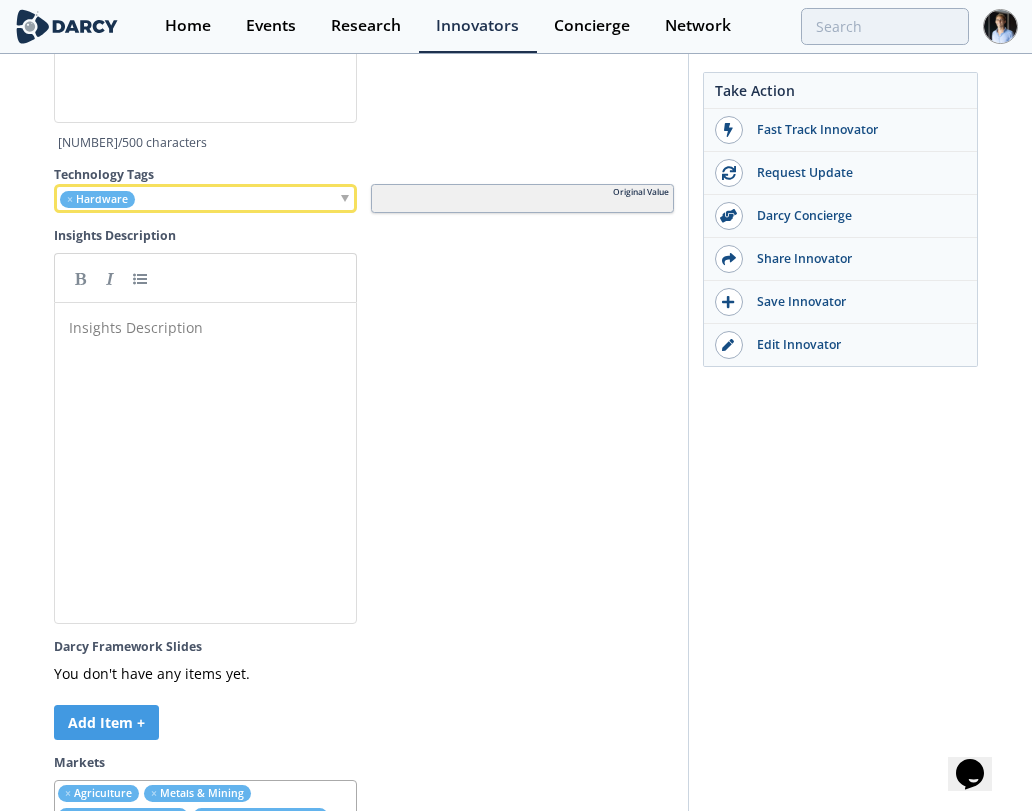 click on "×
Hardware" at bounding box center [205, 198] 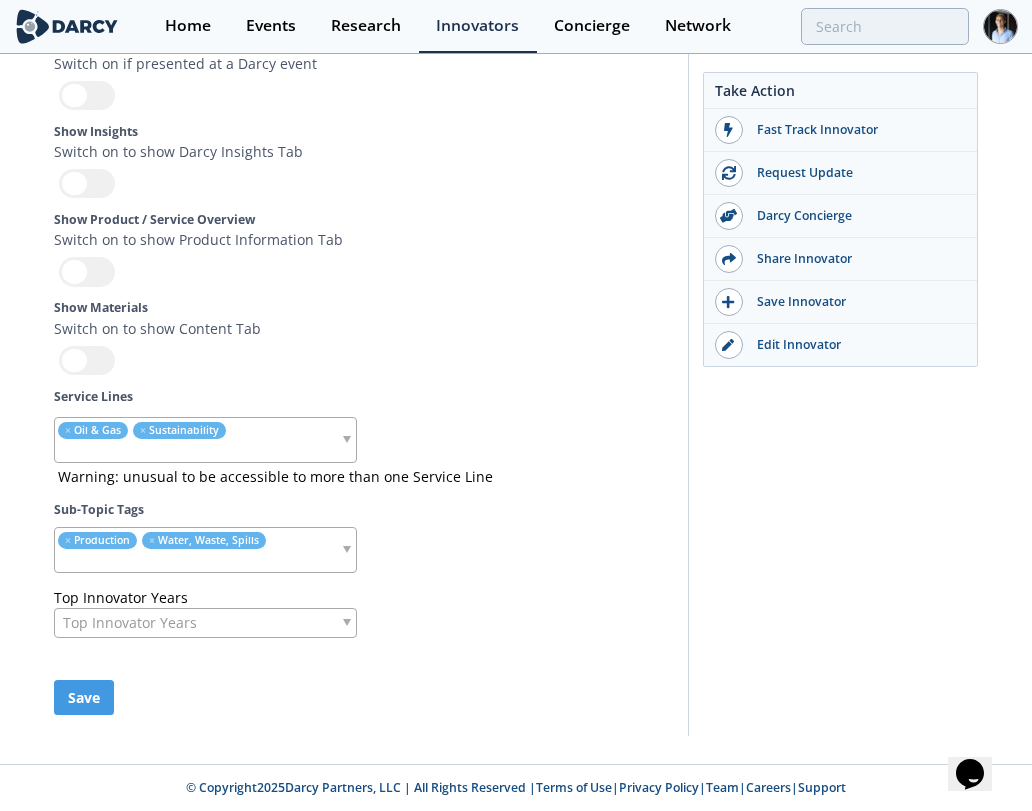 scroll, scrollTop: 7226, scrollLeft: 0, axis: vertical 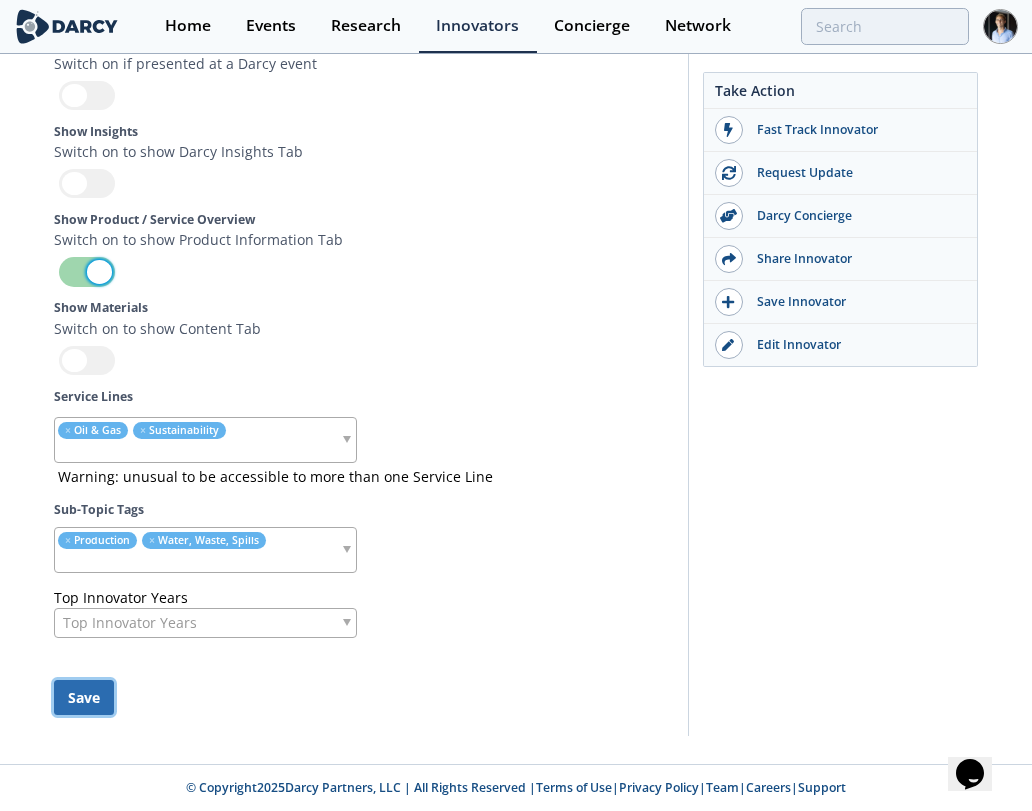 click on "Save" at bounding box center (84, 697) 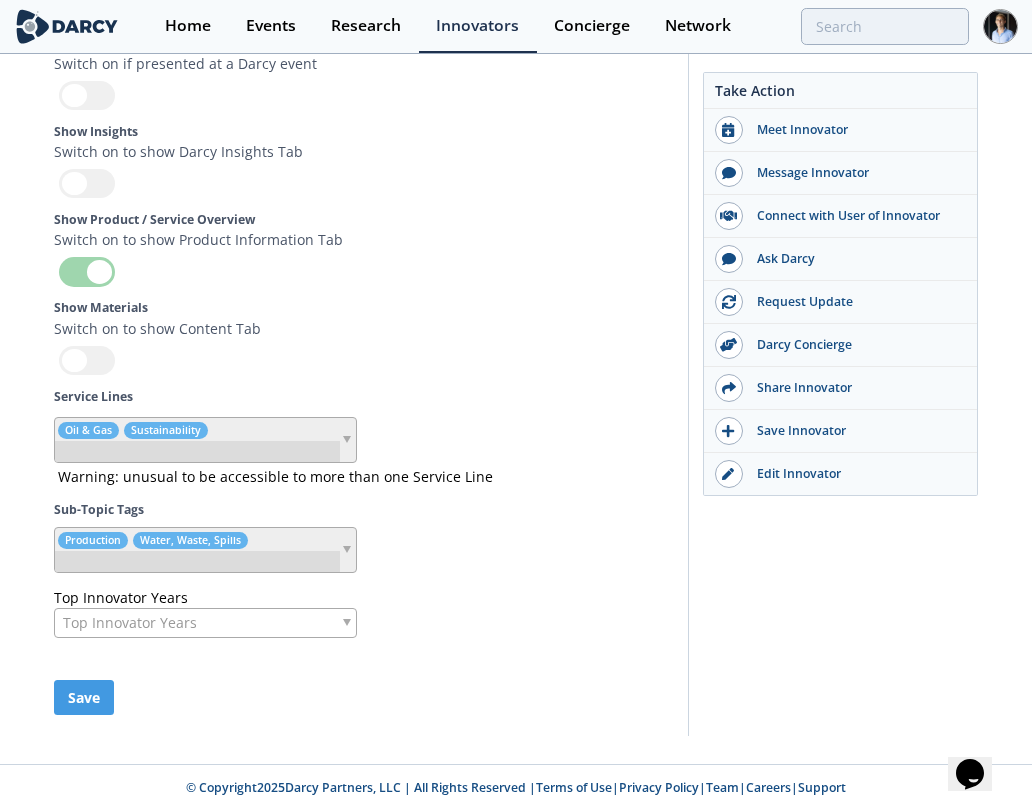 type 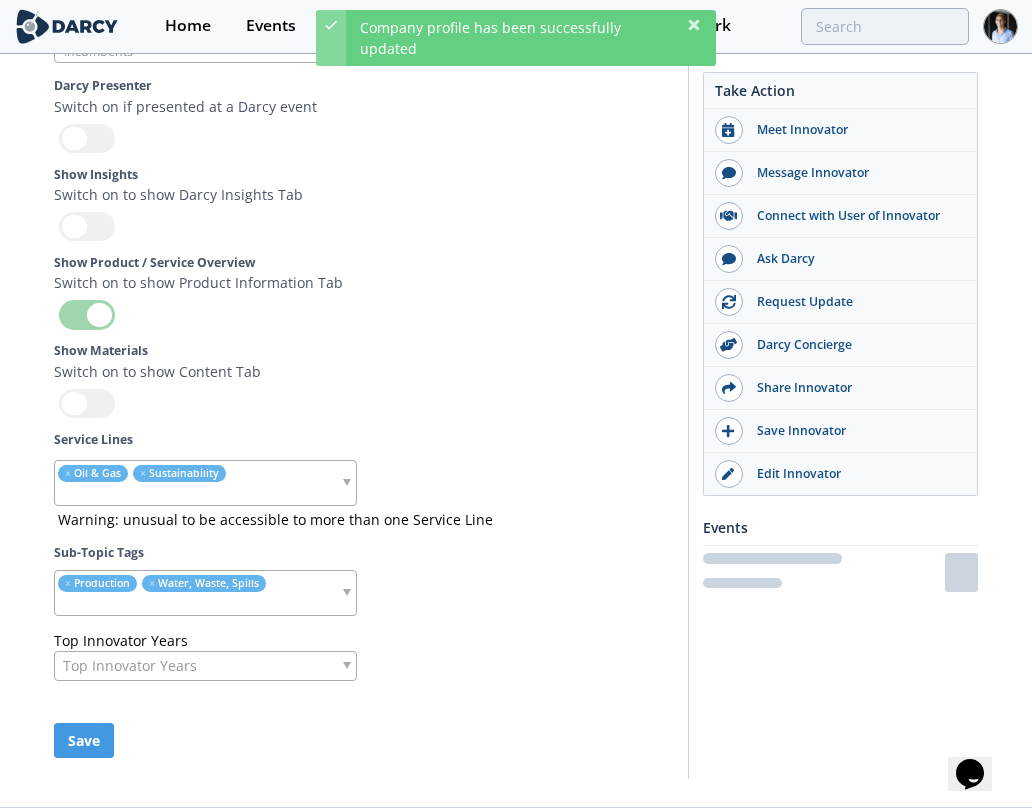 scroll, scrollTop: 7223, scrollLeft: 0, axis: vertical 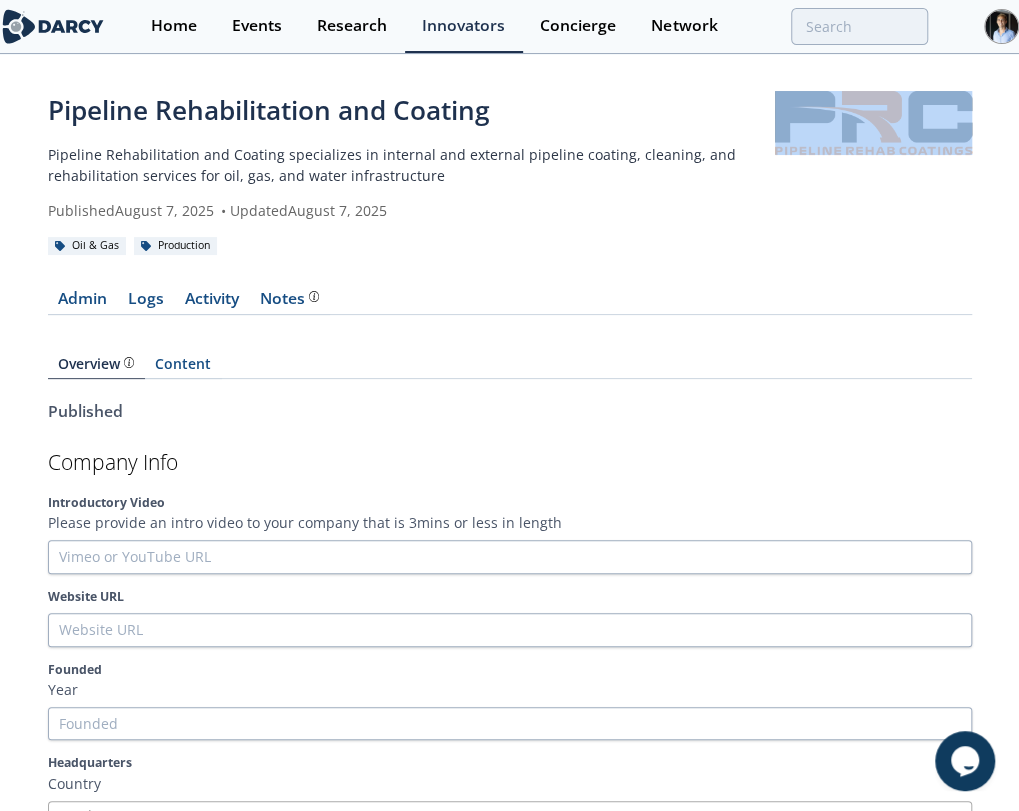 drag, startPoint x: 672, startPoint y: 95, endPoint x: 506, endPoint y: 100, distance: 166.07529 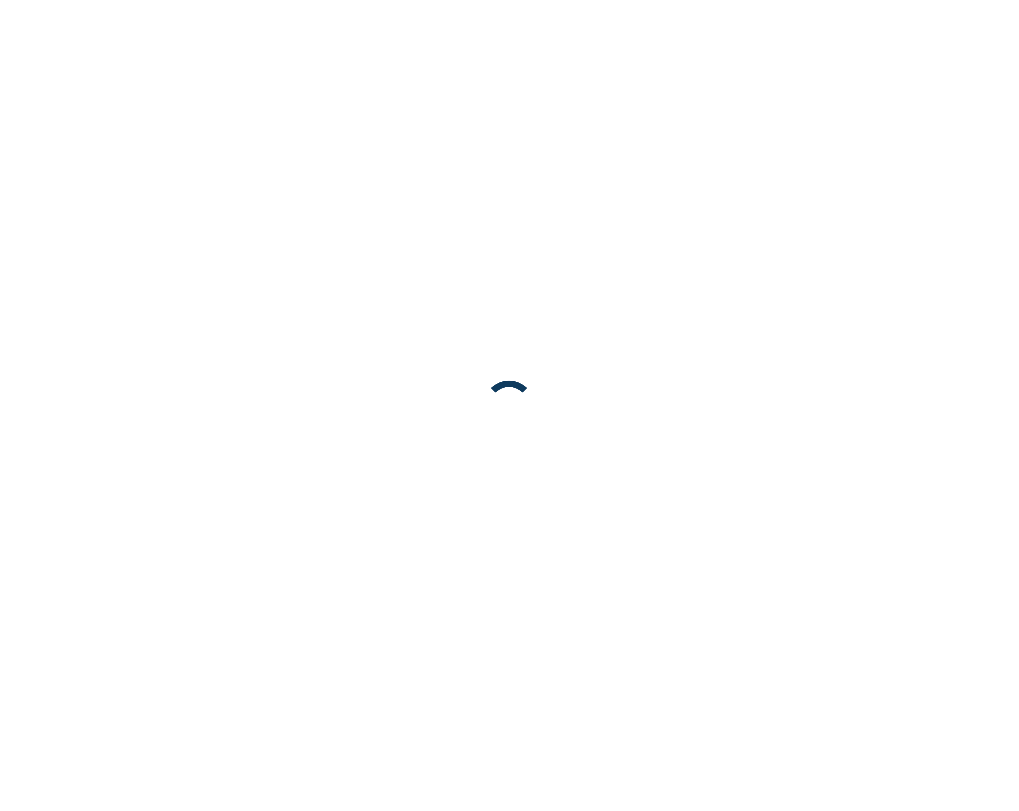 scroll, scrollTop: 0, scrollLeft: 0, axis: both 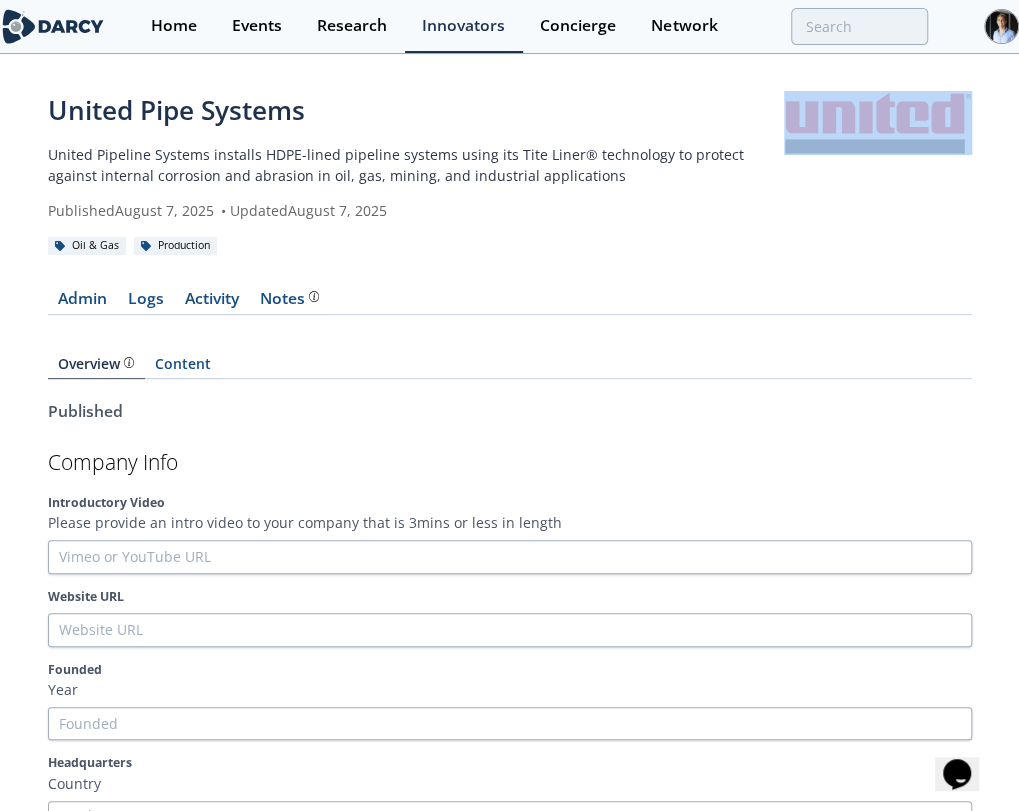 drag, startPoint x: 667, startPoint y: 122, endPoint x: 540, endPoint y: 119, distance: 127.03543 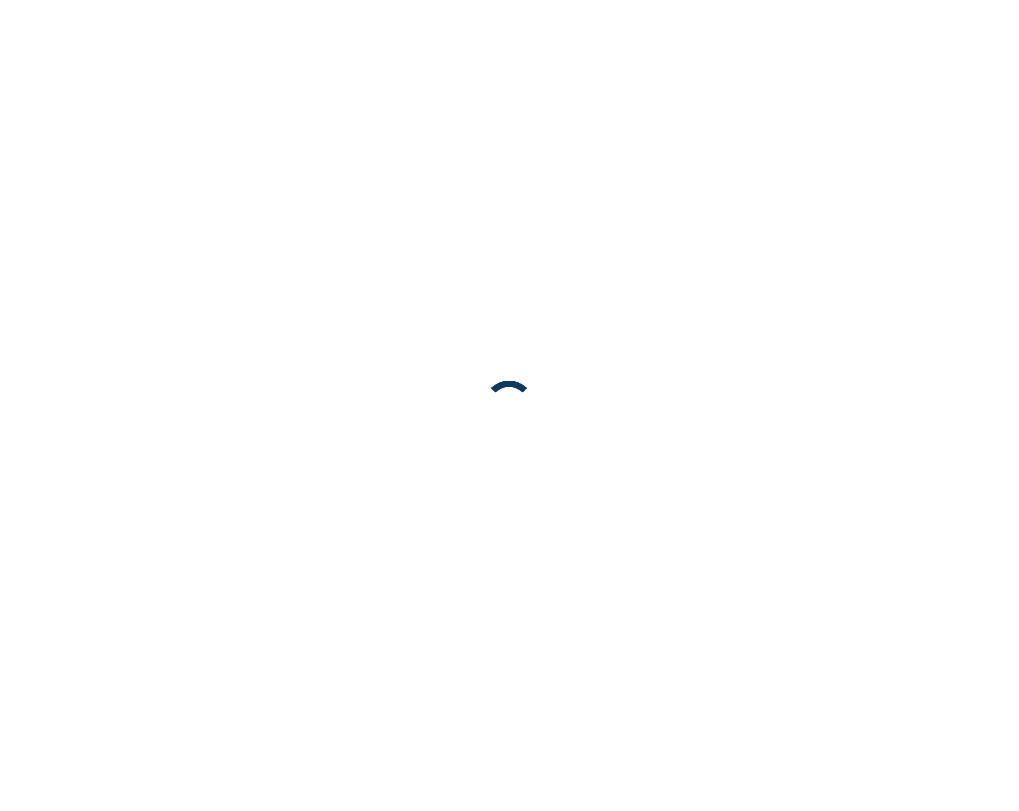 scroll, scrollTop: 0, scrollLeft: 0, axis: both 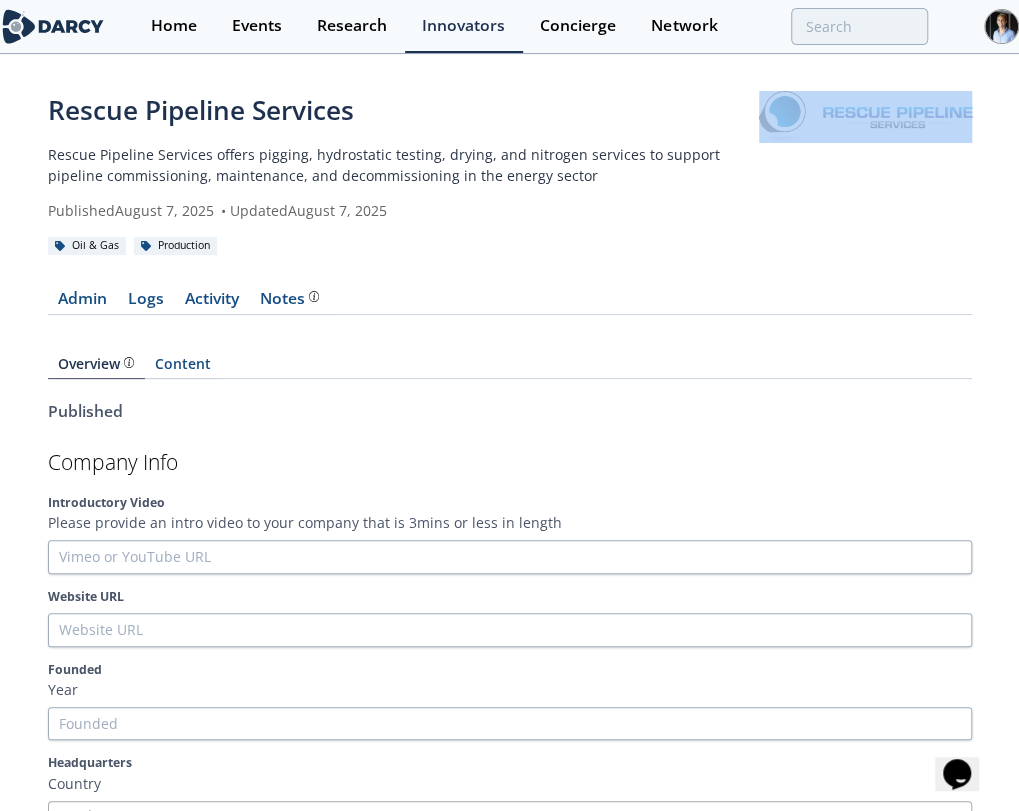drag, startPoint x: 670, startPoint y: 116, endPoint x: 504, endPoint y: 121, distance: 166.07529 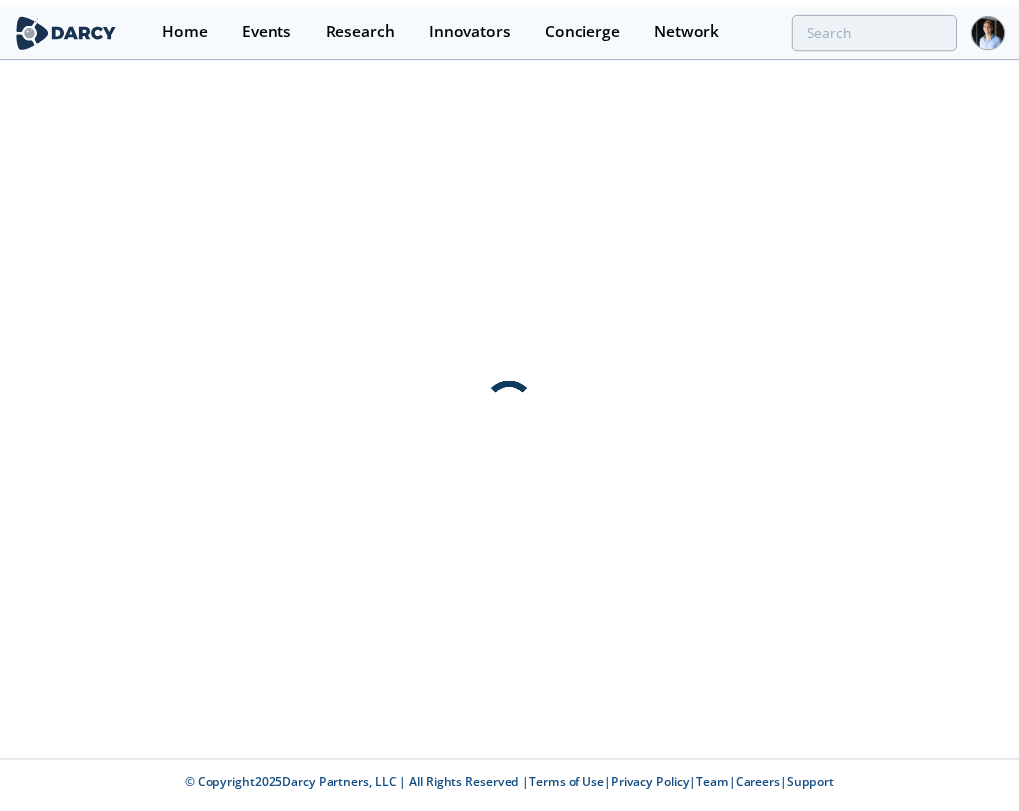 scroll, scrollTop: 0, scrollLeft: 0, axis: both 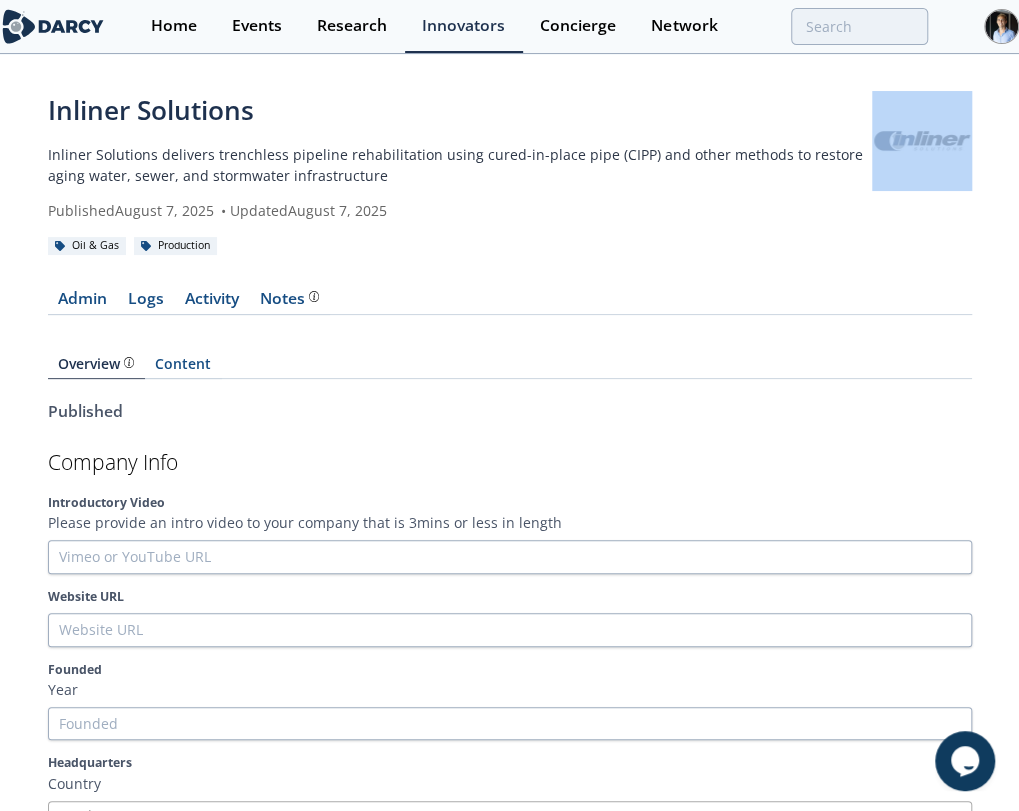 drag, startPoint x: 671, startPoint y: 123, endPoint x: 585, endPoint y: 128, distance: 86.145226 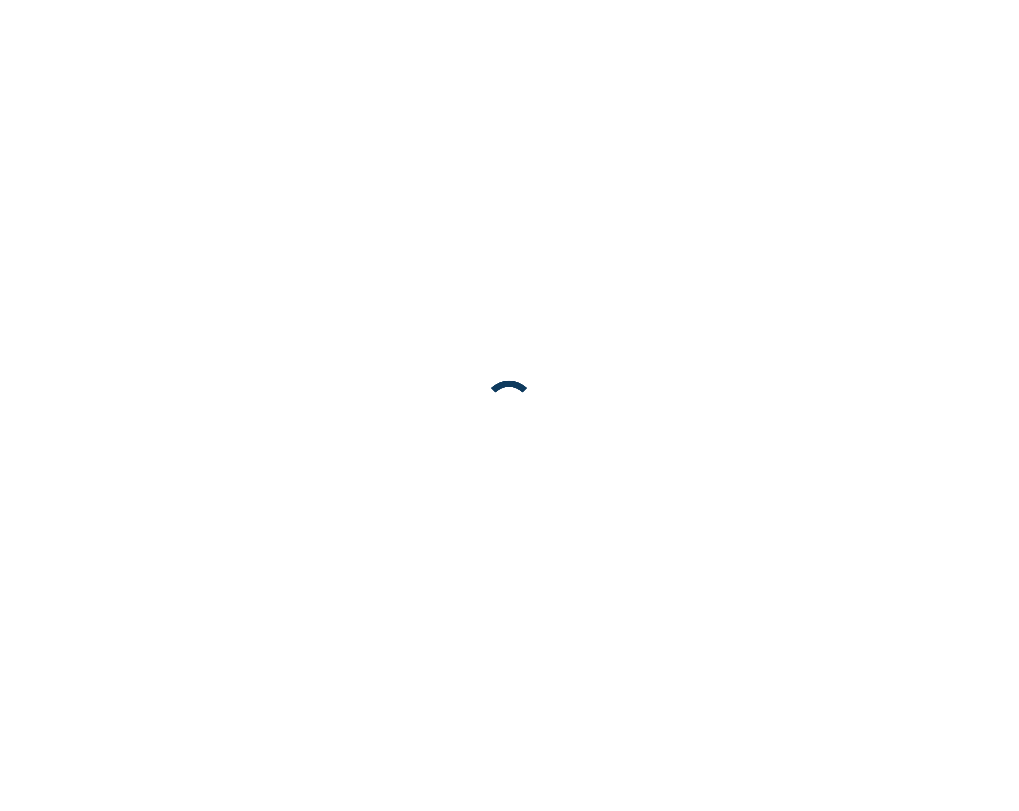 scroll, scrollTop: 0, scrollLeft: 0, axis: both 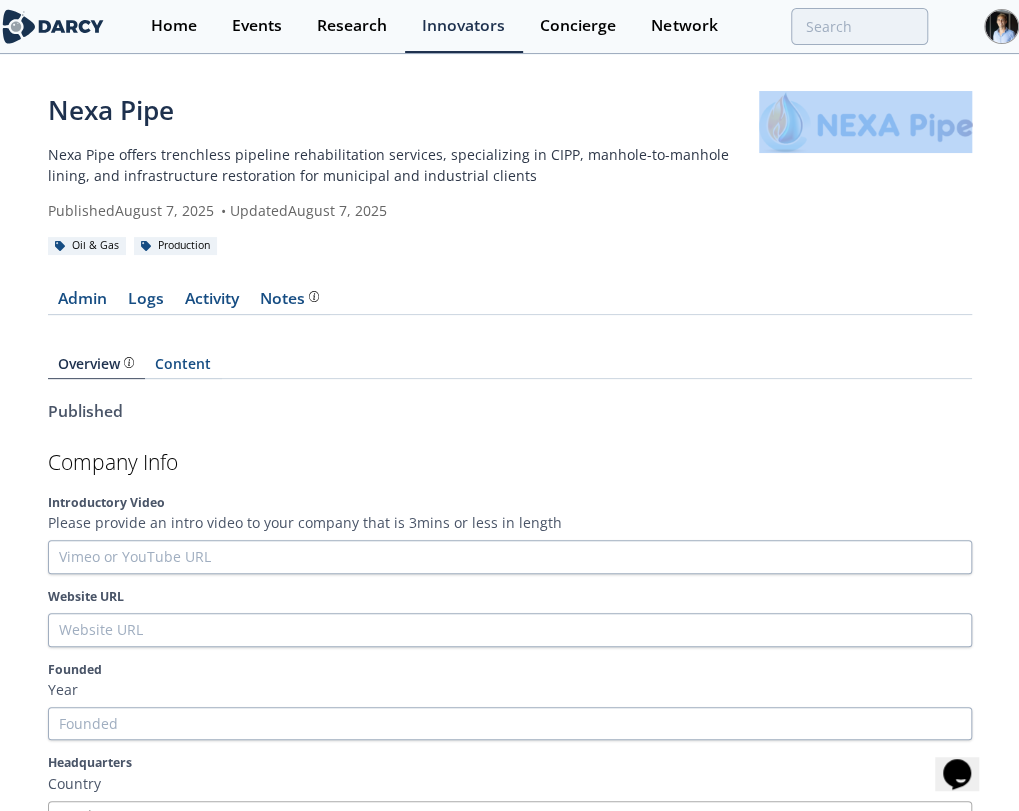 drag, startPoint x: 671, startPoint y: 98, endPoint x: 527, endPoint y: 105, distance: 144.17004 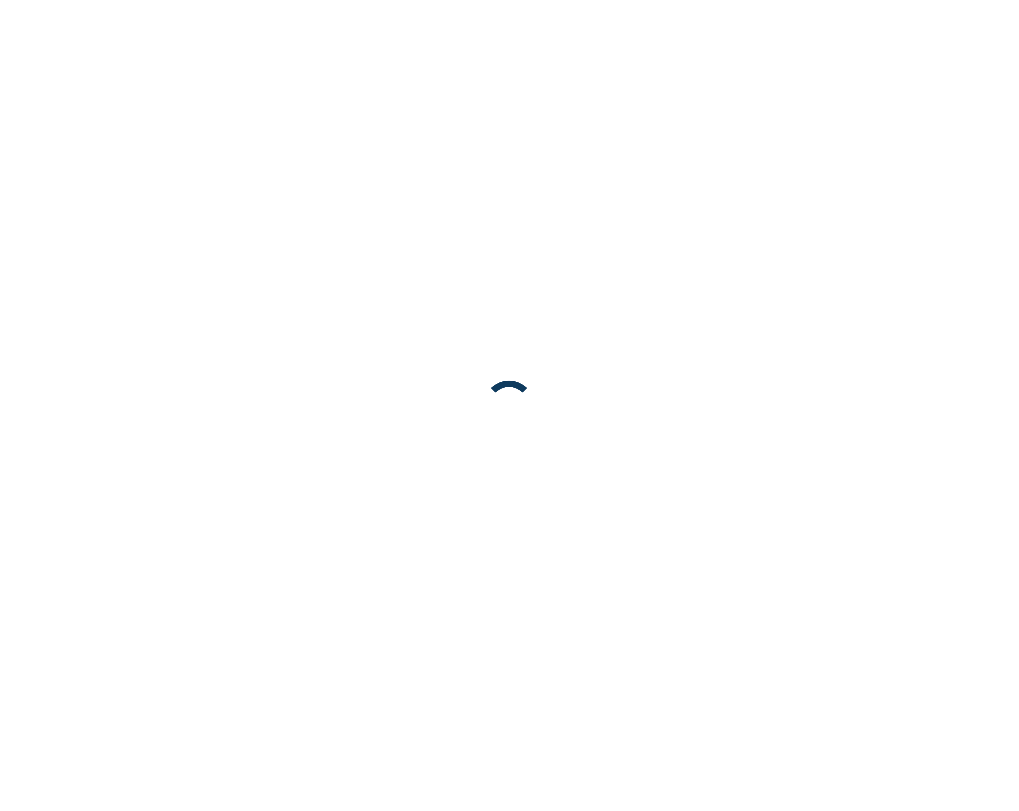 scroll, scrollTop: 0, scrollLeft: 0, axis: both 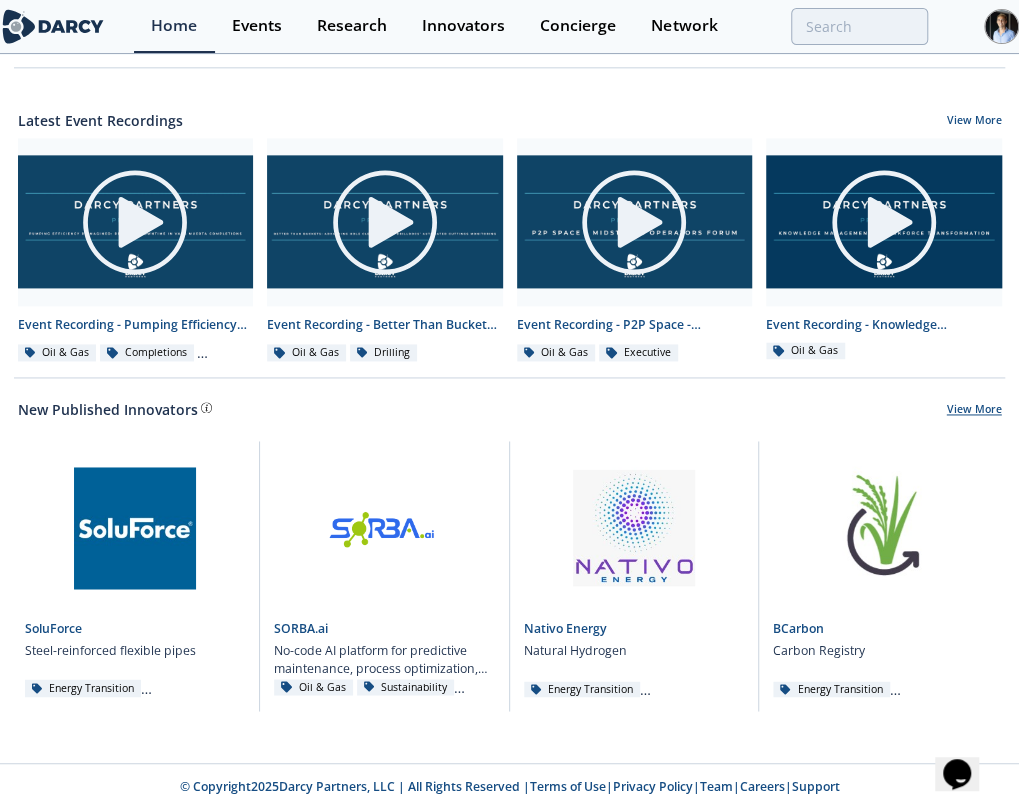 click on "View More" at bounding box center (974, 411) 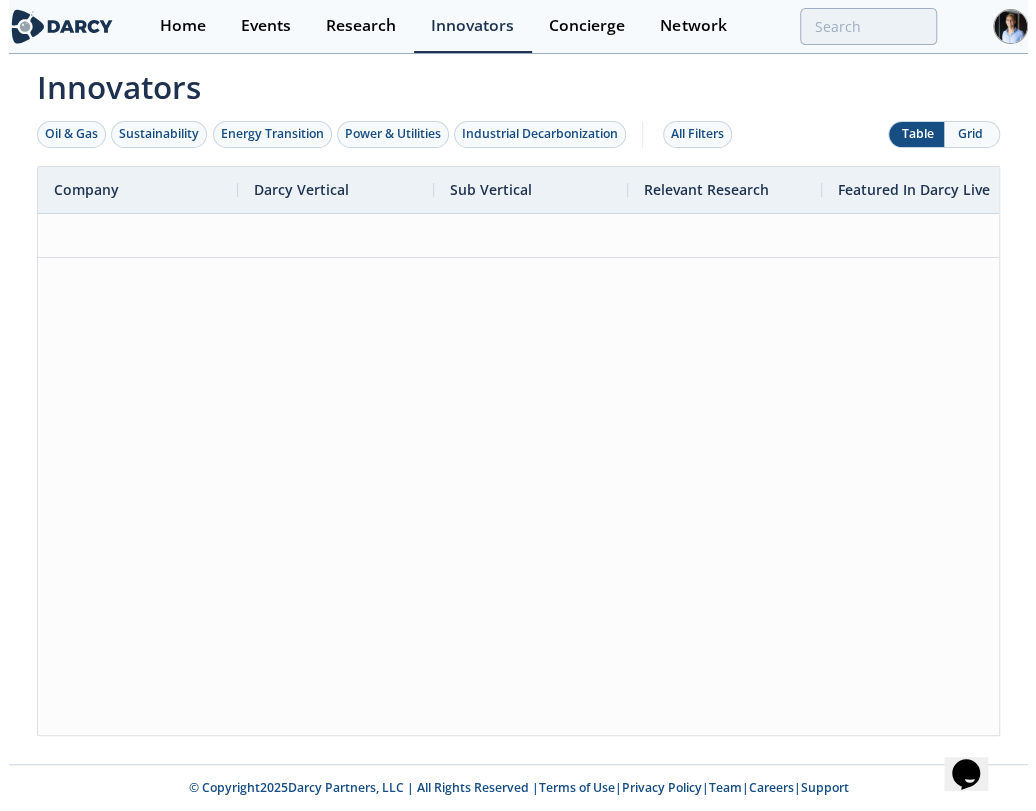 scroll, scrollTop: 0, scrollLeft: 0, axis: both 